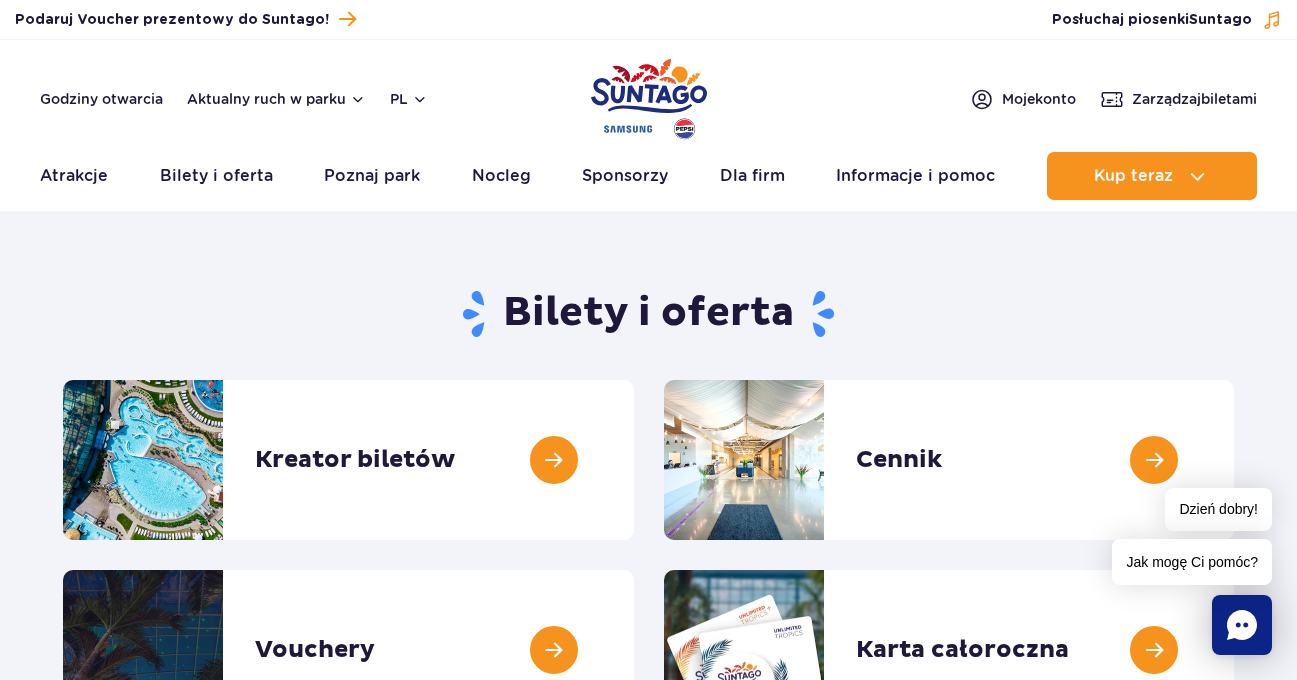 scroll, scrollTop: 0, scrollLeft: 0, axis: both 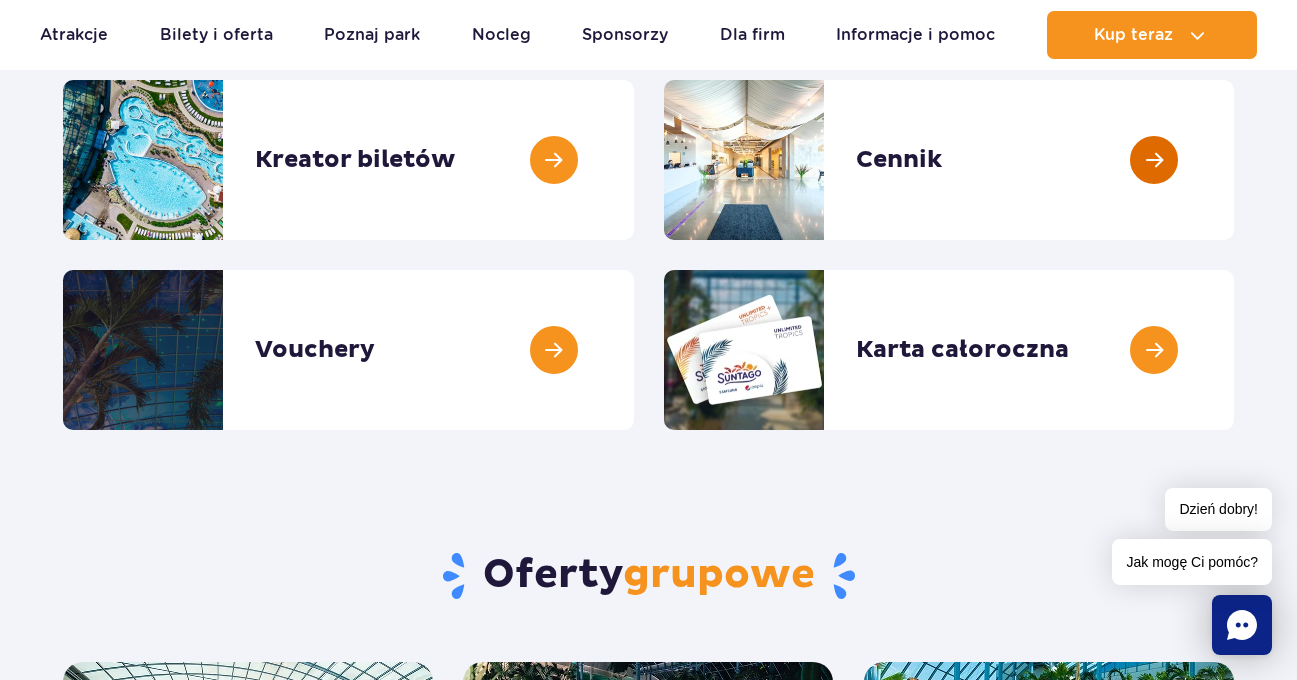 click at bounding box center (1234, 160) 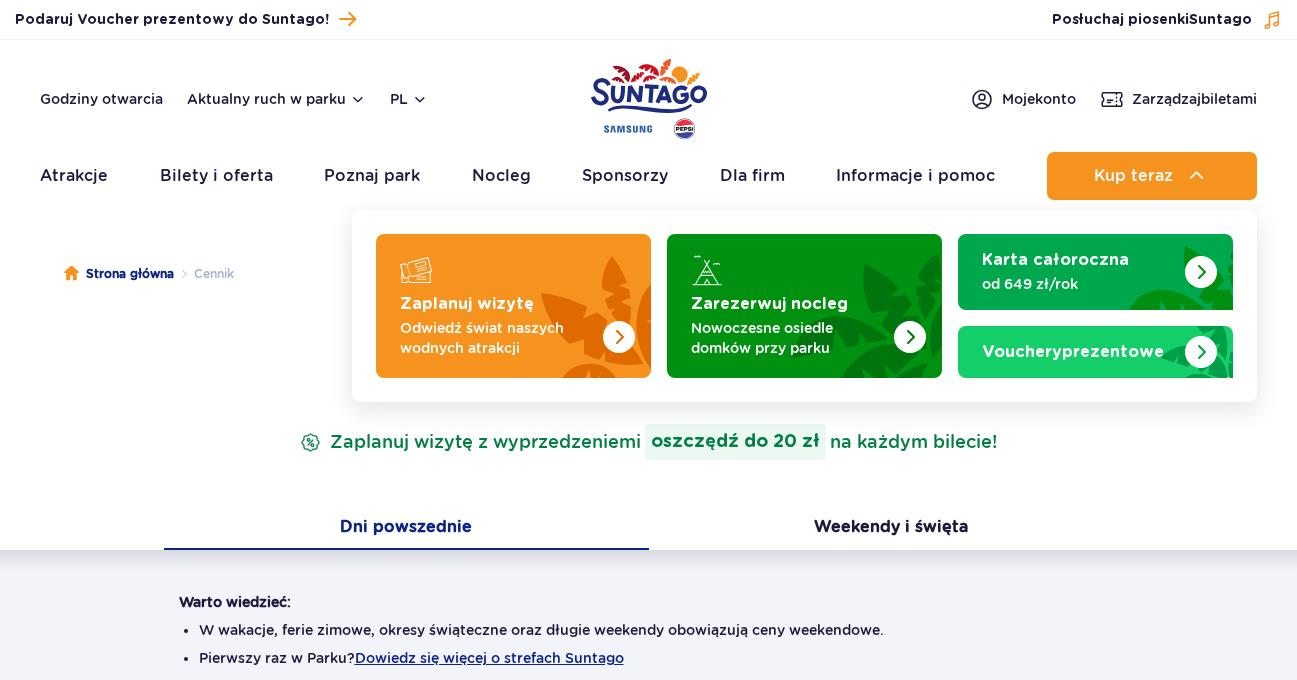 scroll, scrollTop: 0, scrollLeft: 0, axis: both 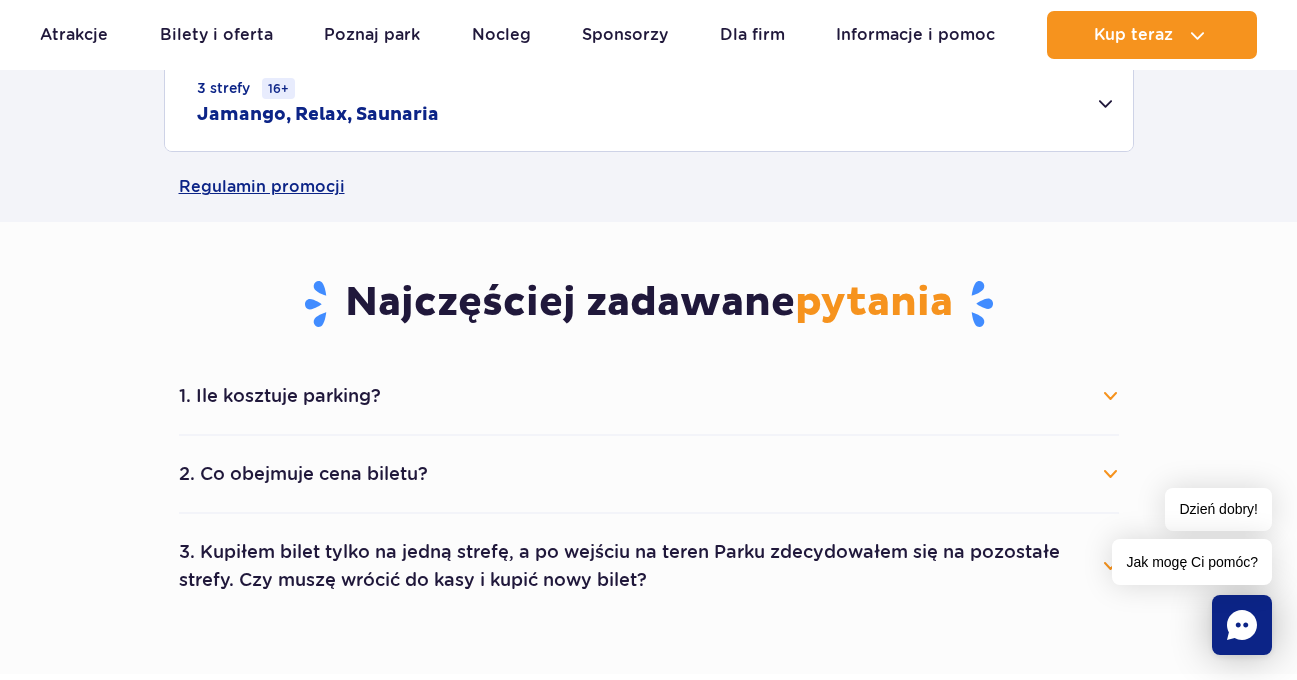 click on "1. Ile kosztuje parking?" at bounding box center [649, 396] 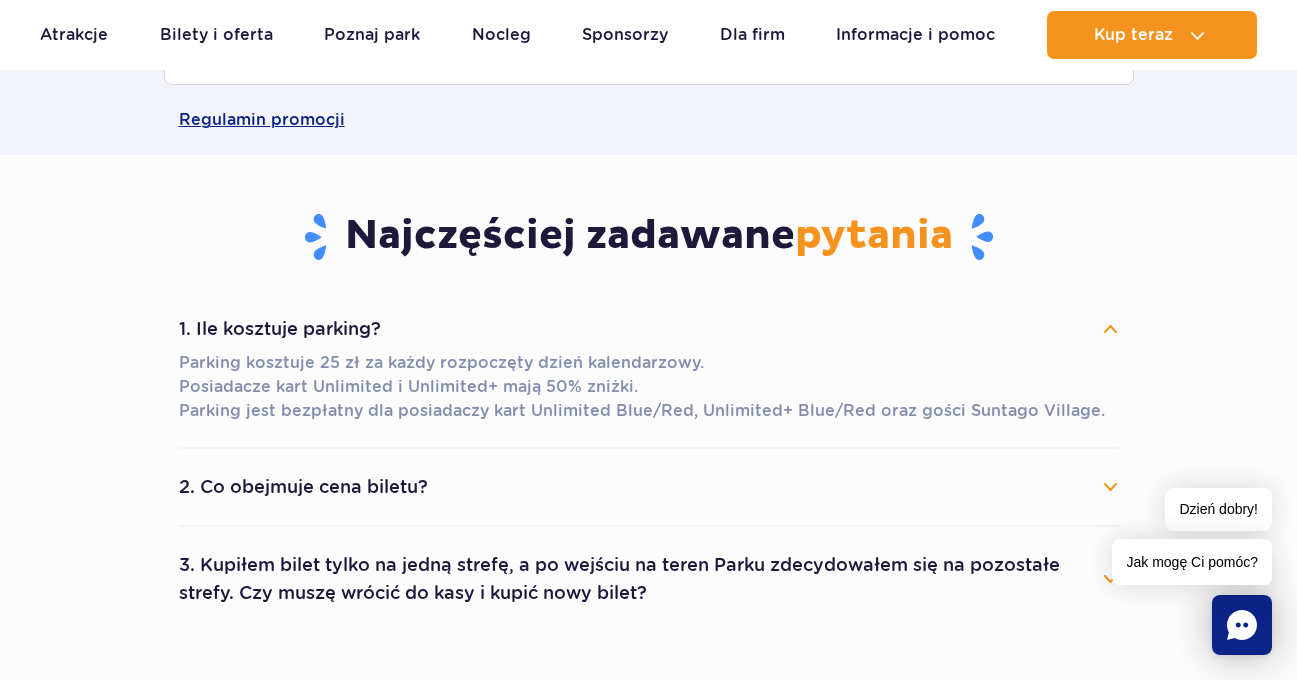 scroll, scrollTop: 1000, scrollLeft: 0, axis: vertical 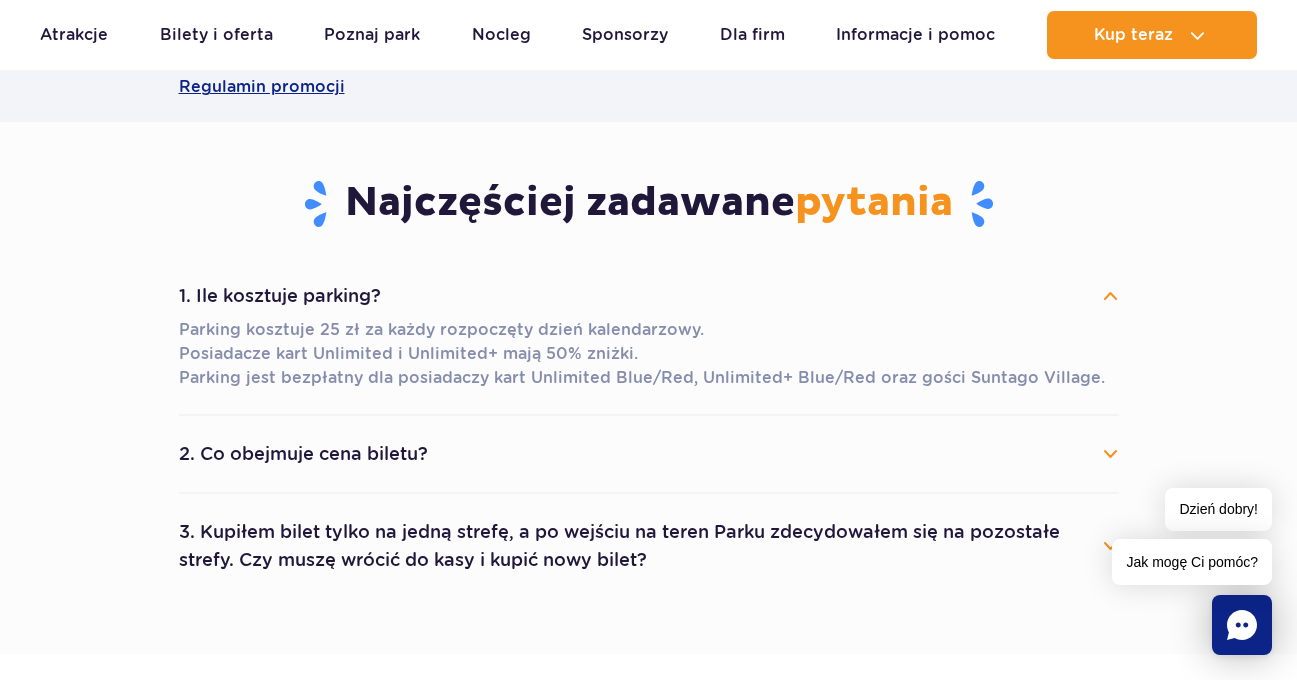 click on "2. Co obejmuje cena biletu?" at bounding box center (649, 454) 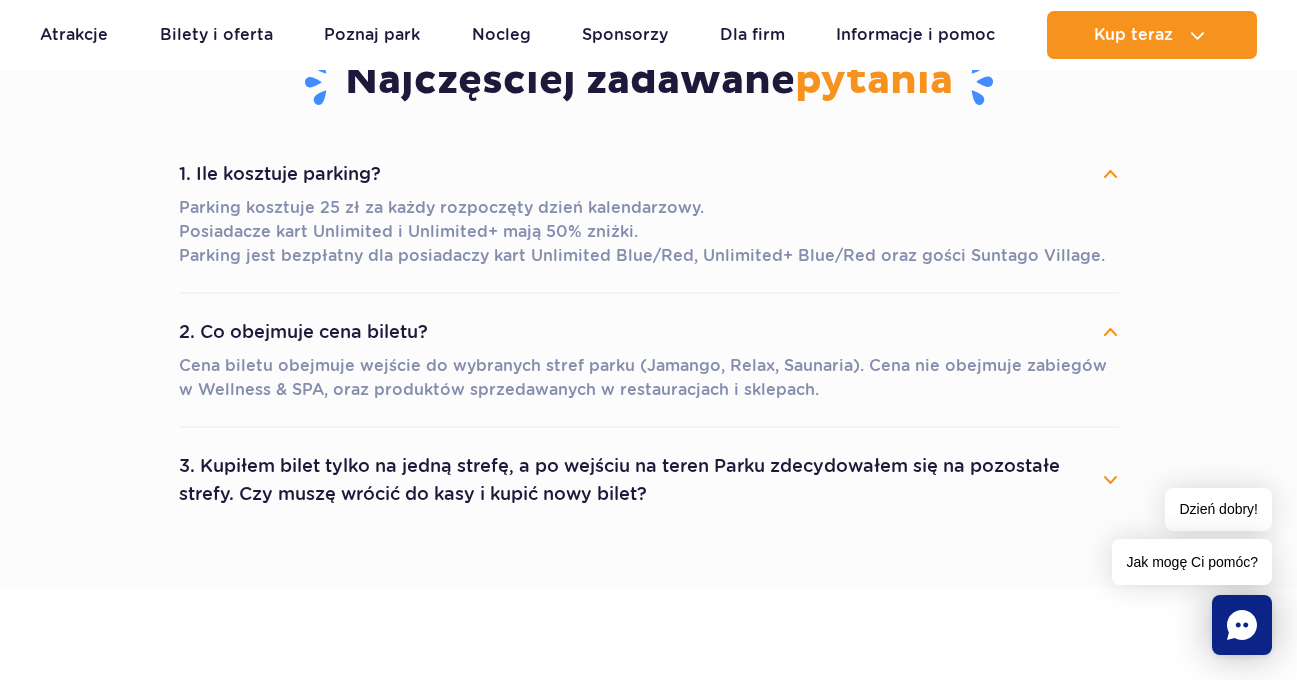 scroll, scrollTop: 1200, scrollLeft: 0, axis: vertical 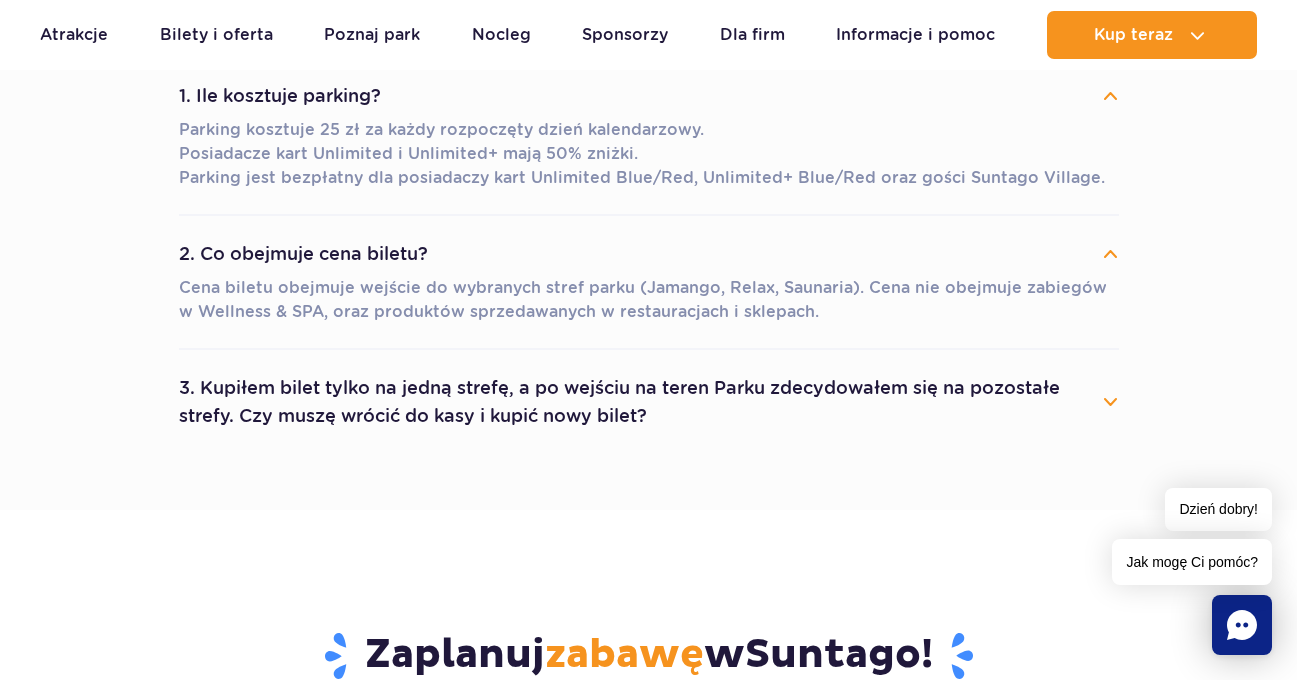 click on "3. Kupiłem bilet tylko na jedną strefę, a po wejściu na teren Parku zdecydowałem się na pozostałe strefy. Czy muszę wrócić do kasy i kupić nowy bilet?" at bounding box center (649, 402) 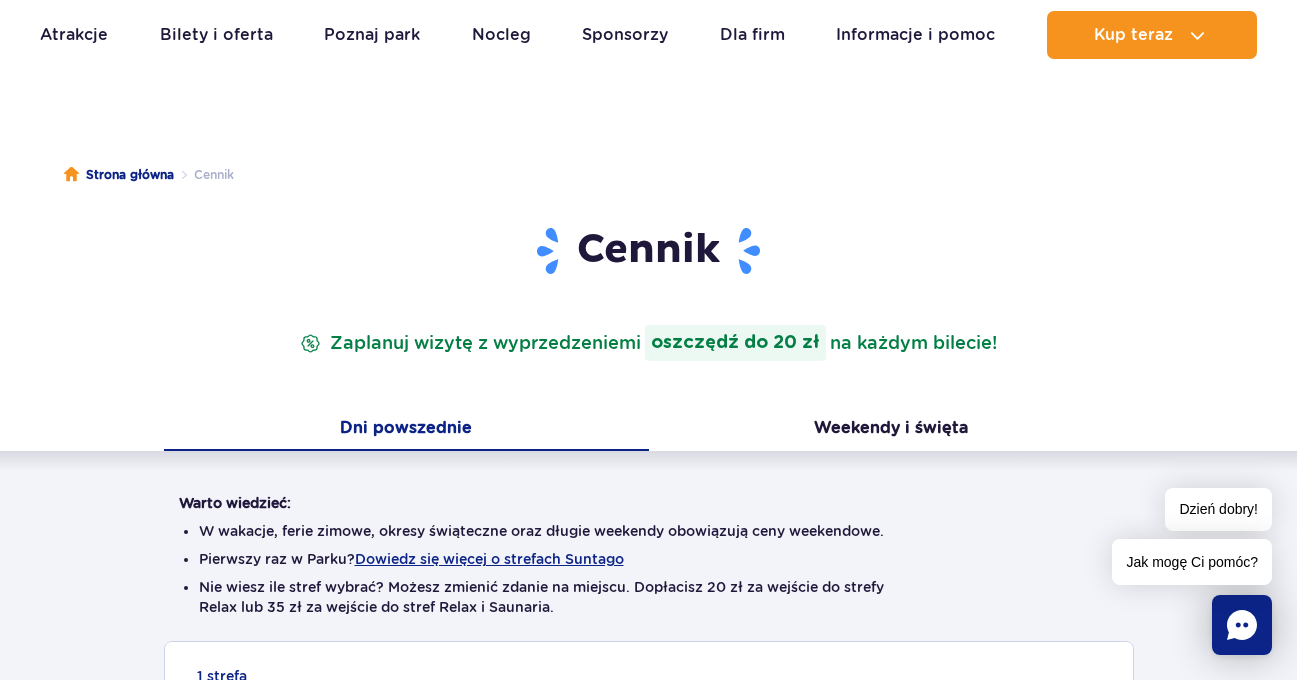 scroll, scrollTop: 0, scrollLeft: 0, axis: both 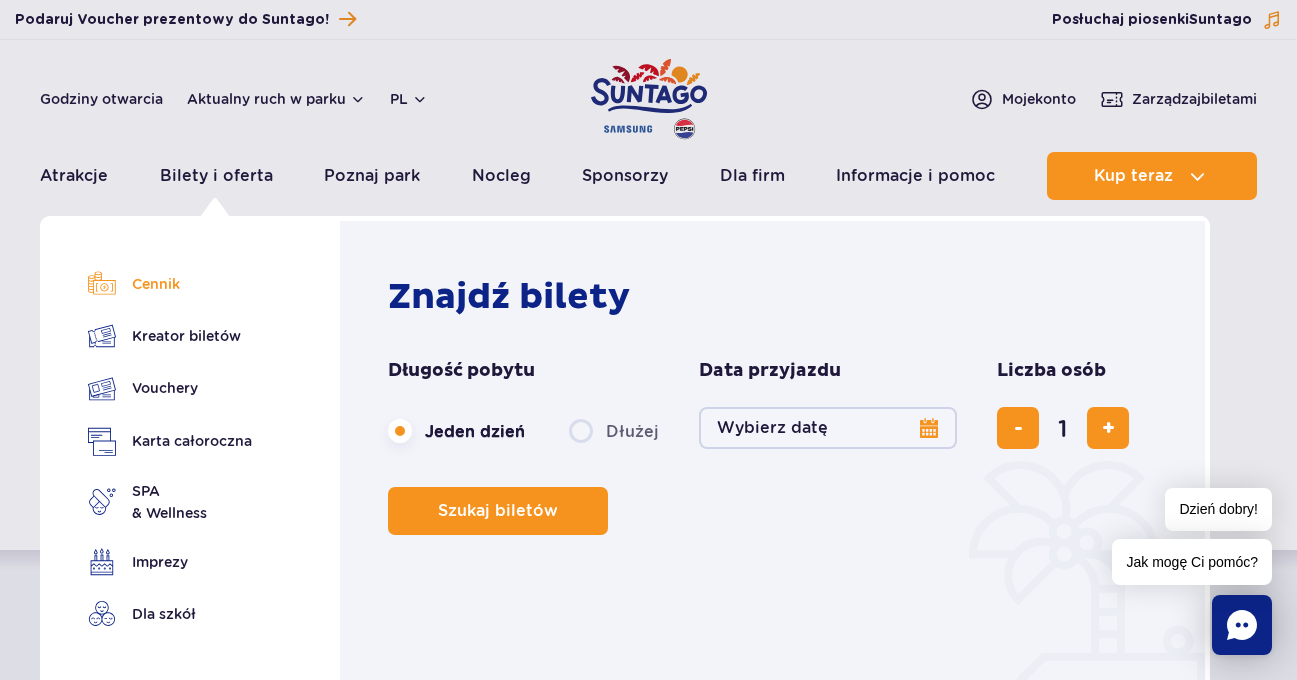click on "Cennik" at bounding box center [170, 284] 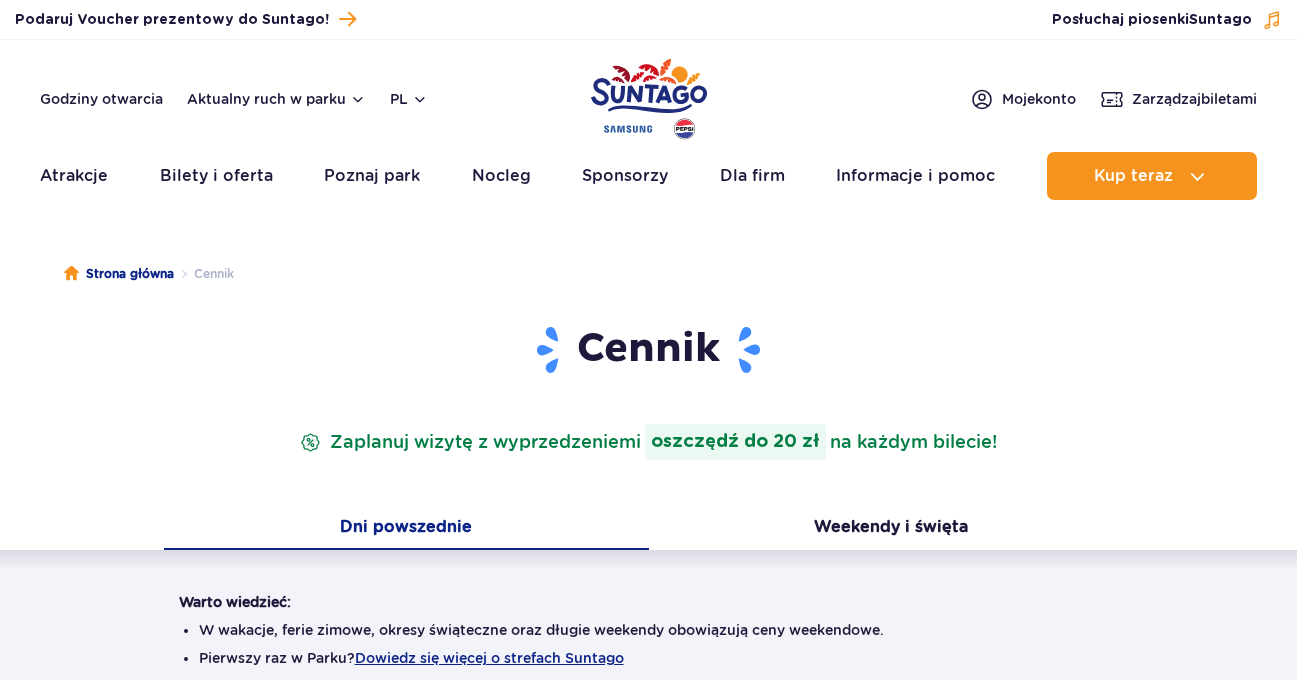 scroll, scrollTop: 0, scrollLeft: 0, axis: both 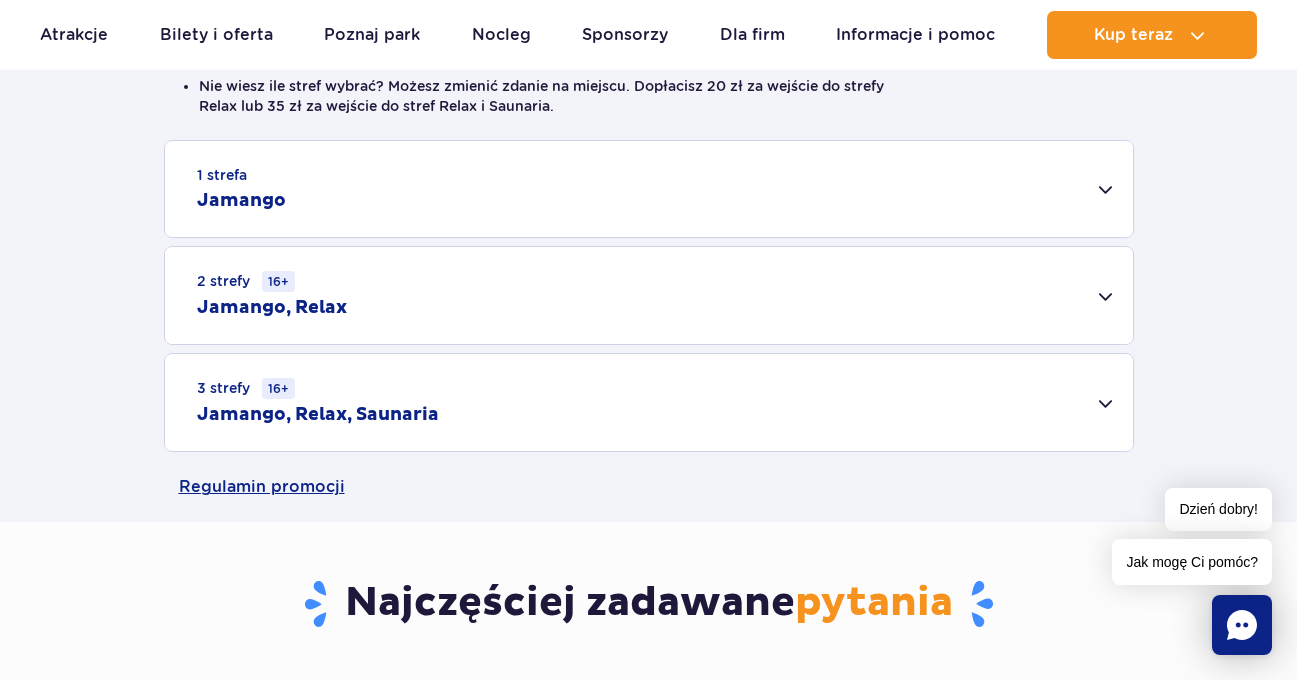 click on "1 strefa
Jamango" at bounding box center (649, 189) 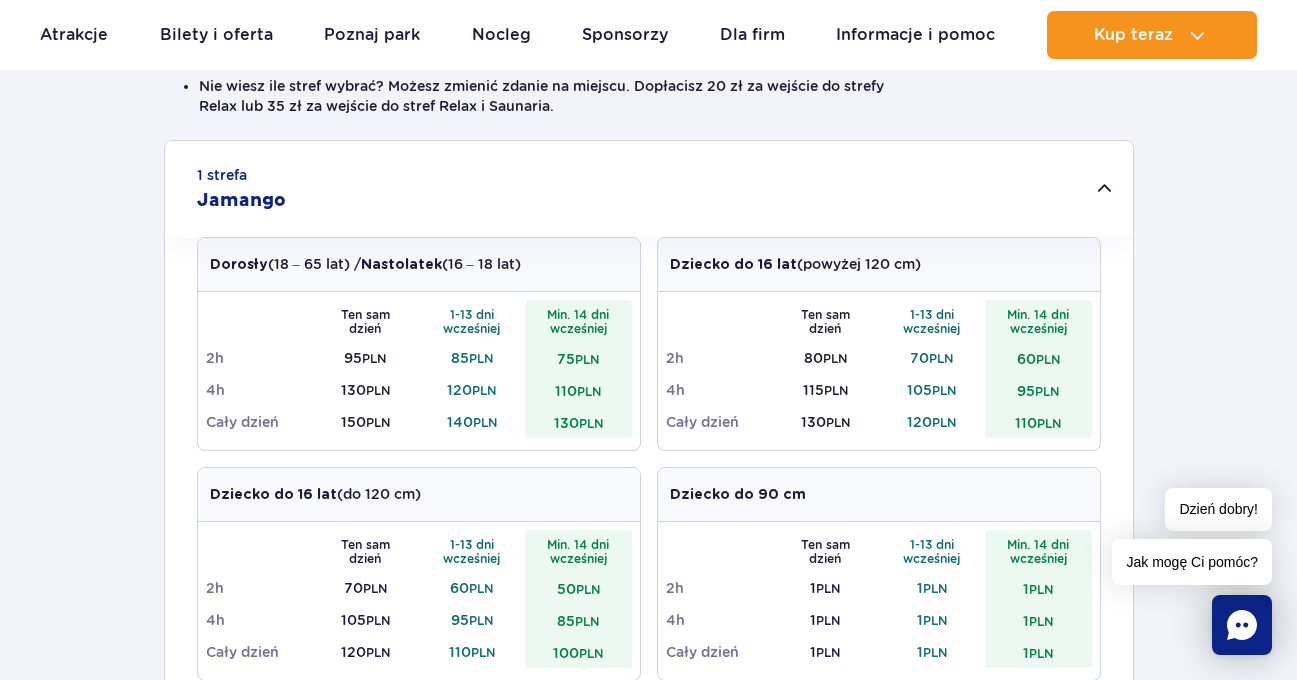 drag, startPoint x: 867, startPoint y: 240, endPoint x: 1211, endPoint y: 144, distance: 357.14423 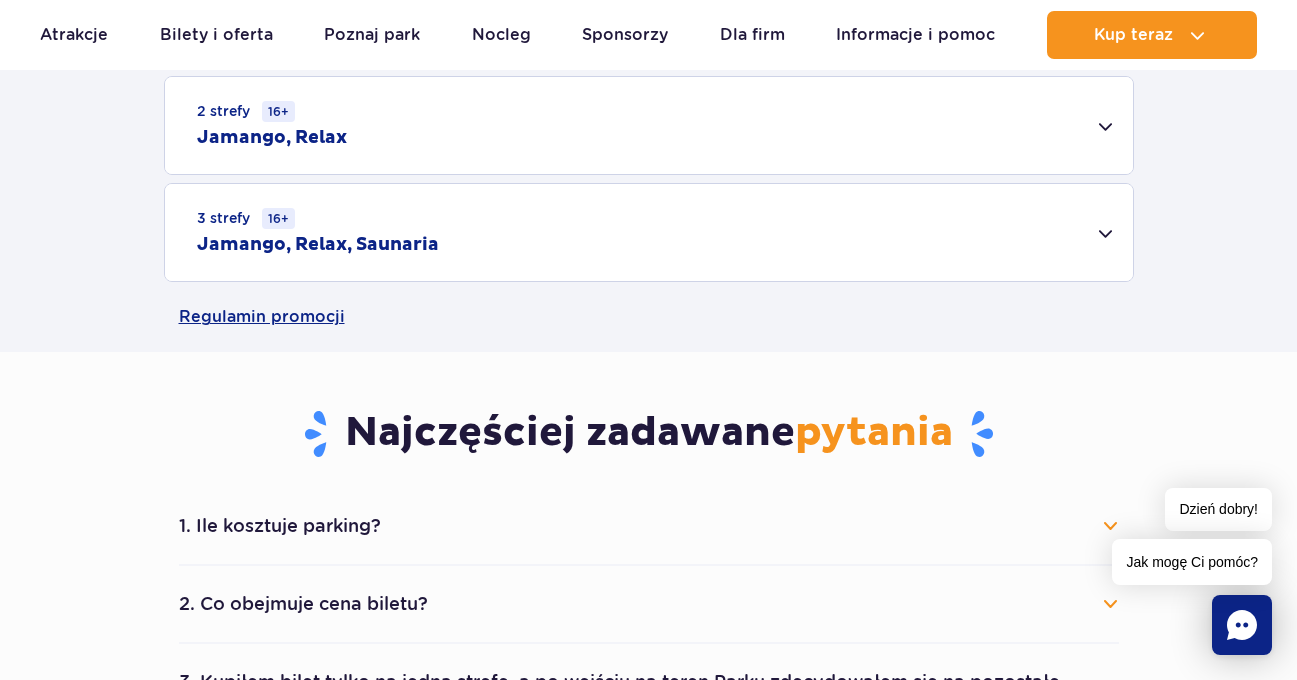 scroll, scrollTop: 1300, scrollLeft: 0, axis: vertical 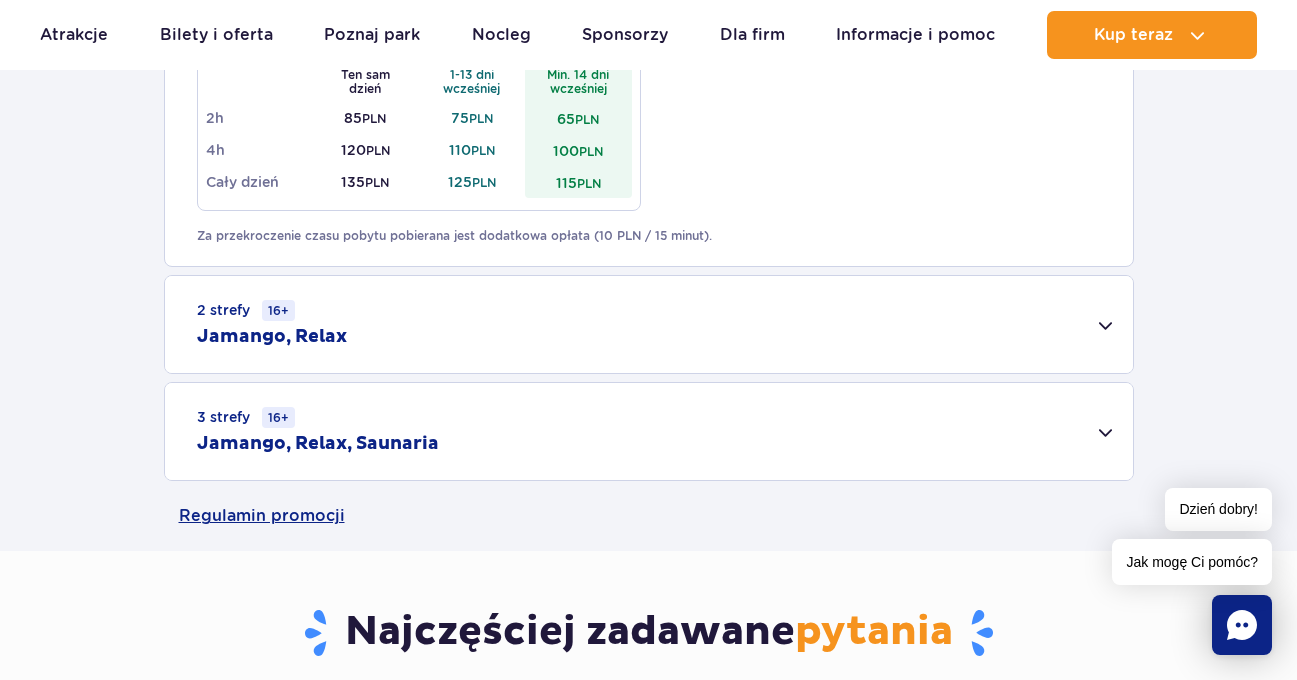 click on "2 strefy  16+
Jamango, Relax" at bounding box center (649, 324) 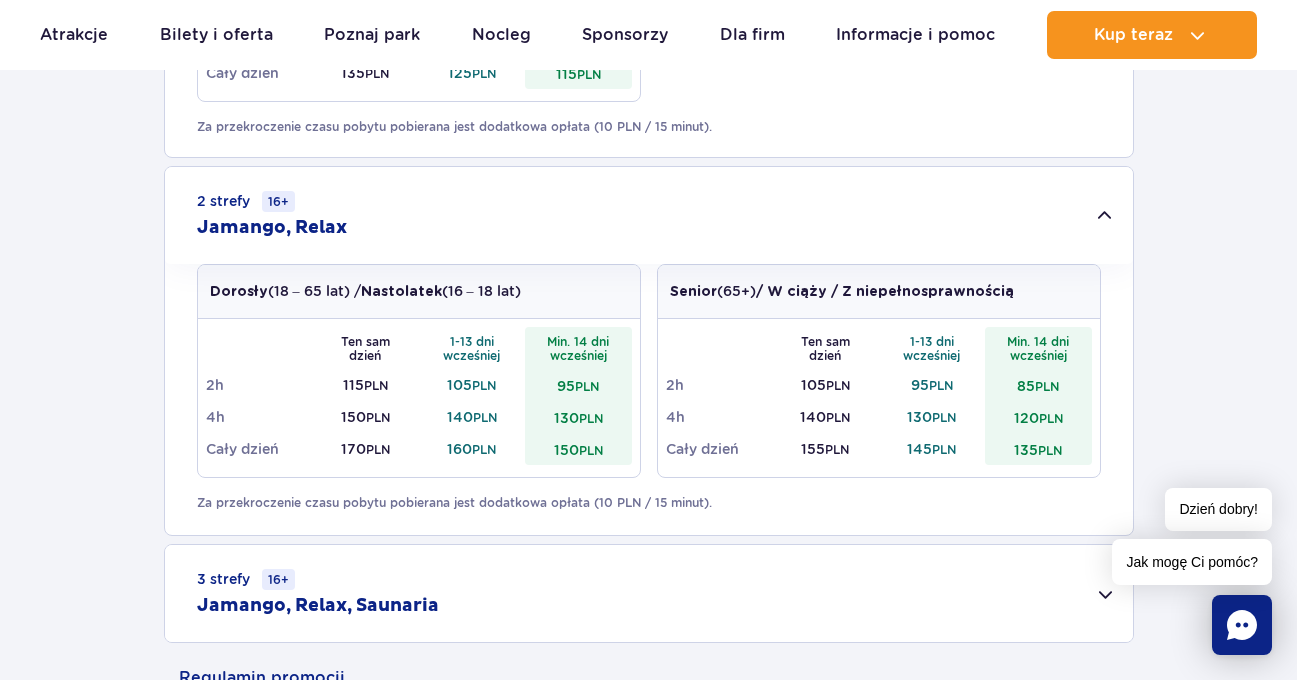 scroll, scrollTop: 1500, scrollLeft: 0, axis: vertical 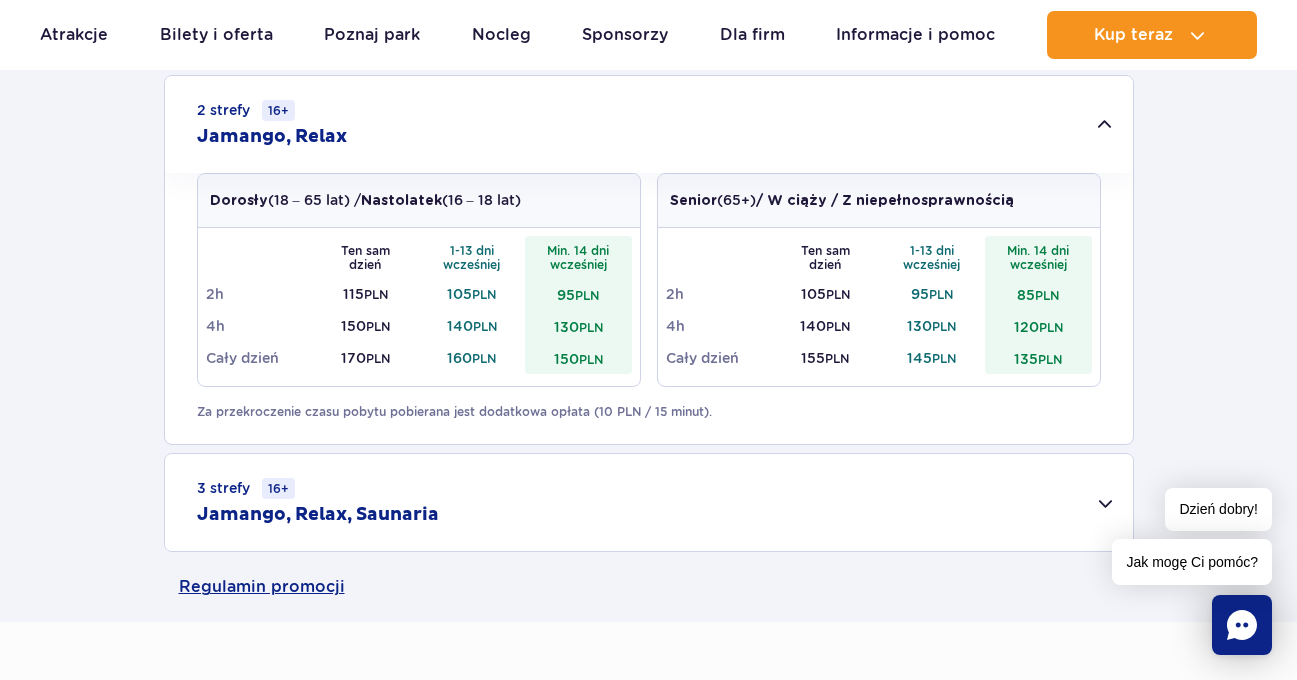 click on "3 strefy  16+
Jamango, Relax, Saunaria" at bounding box center [649, 502] 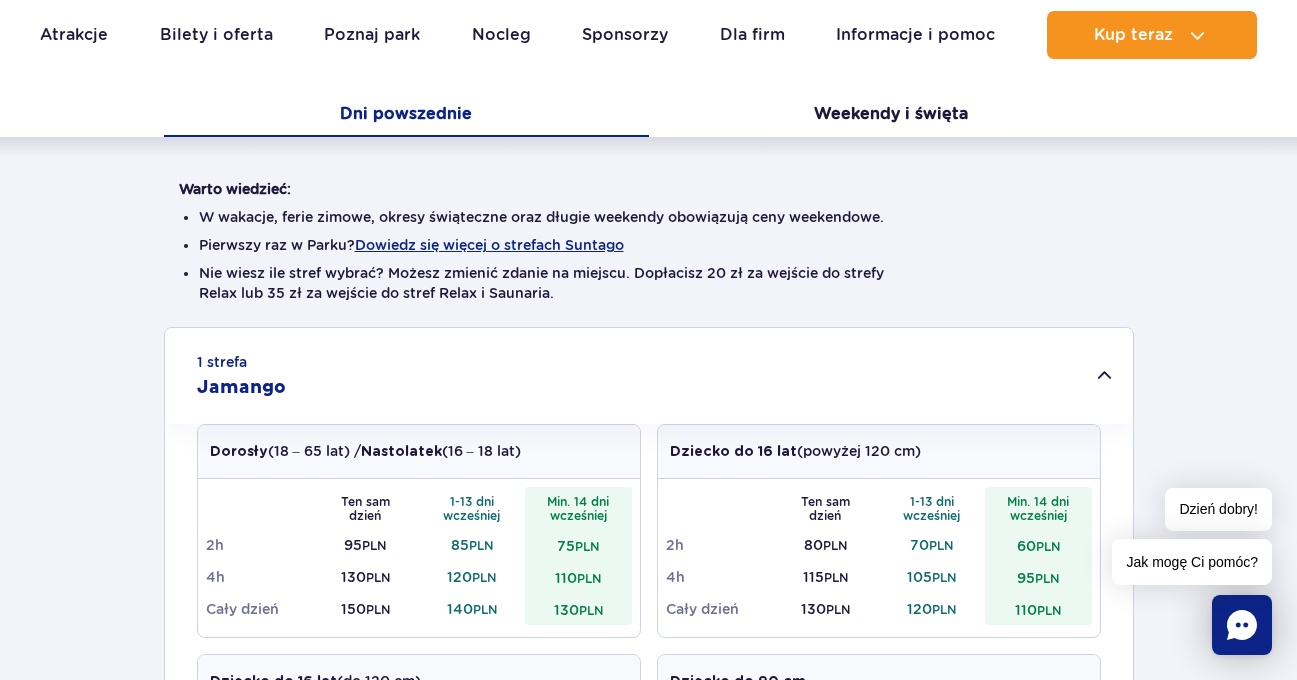 scroll, scrollTop: 400, scrollLeft: 0, axis: vertical 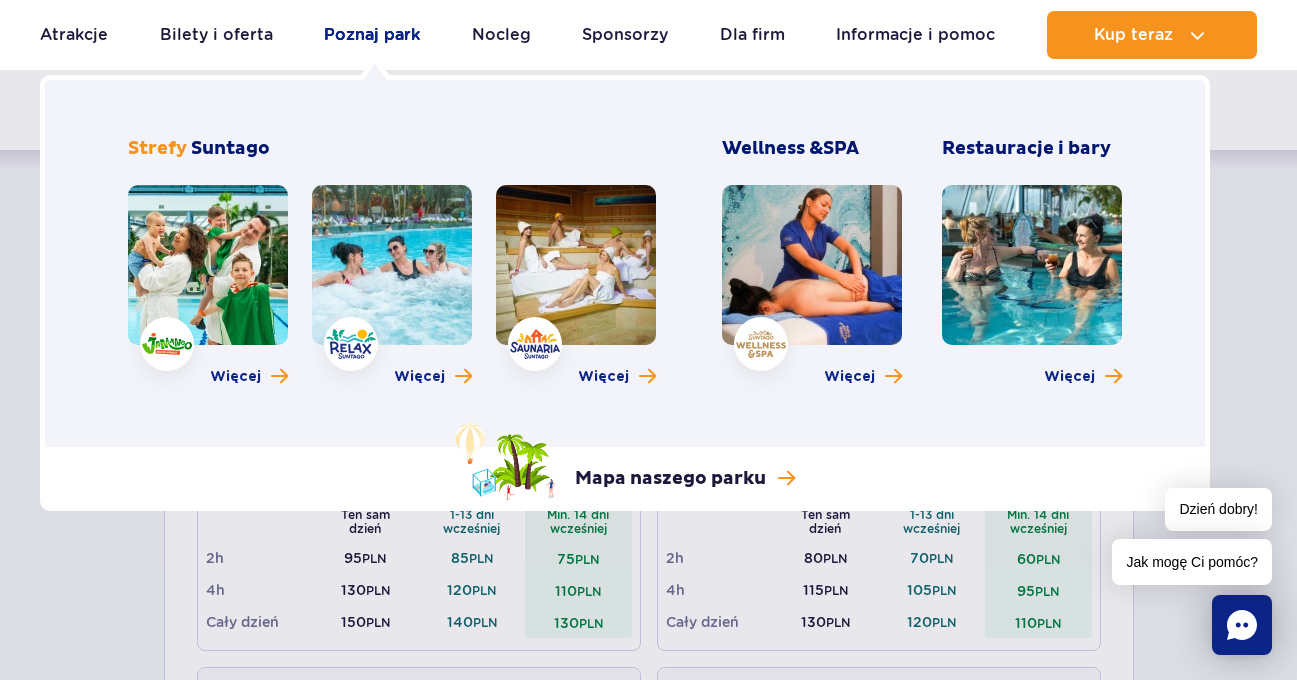 click on "Poznaj park" at bounding box center [372, 35] 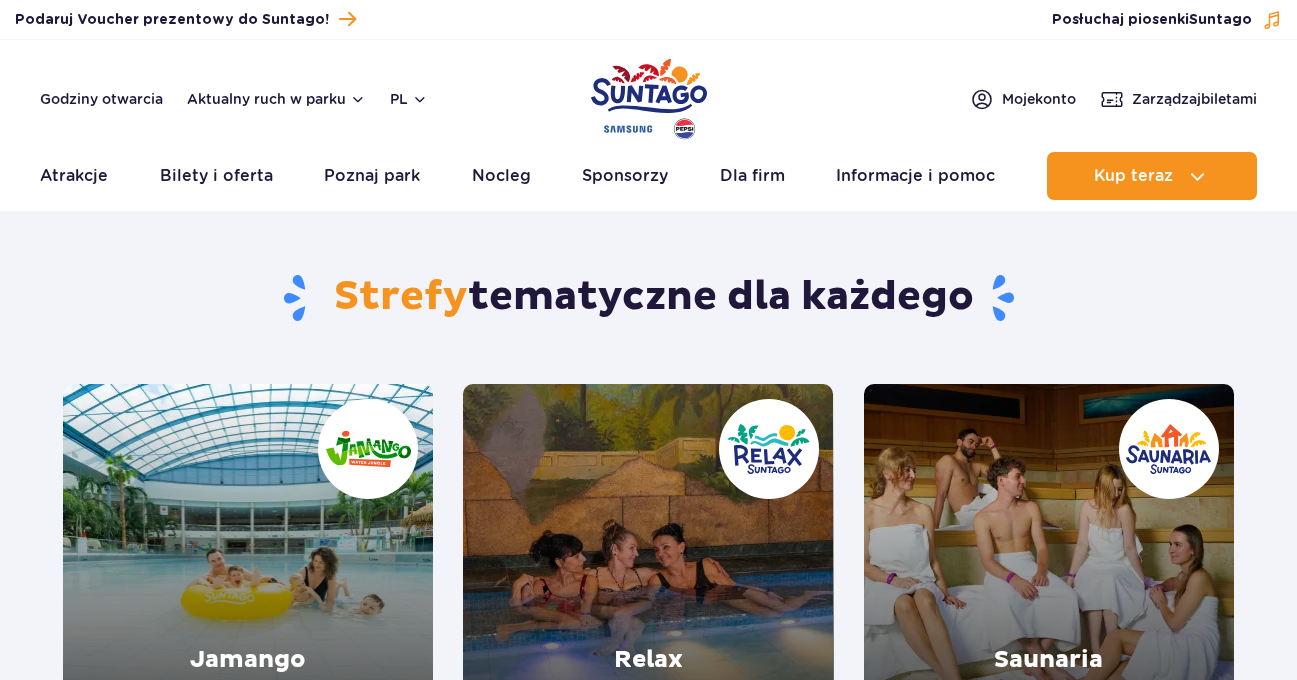 scroll, scrollTop: 0, scrollLeft: 0, axis: both 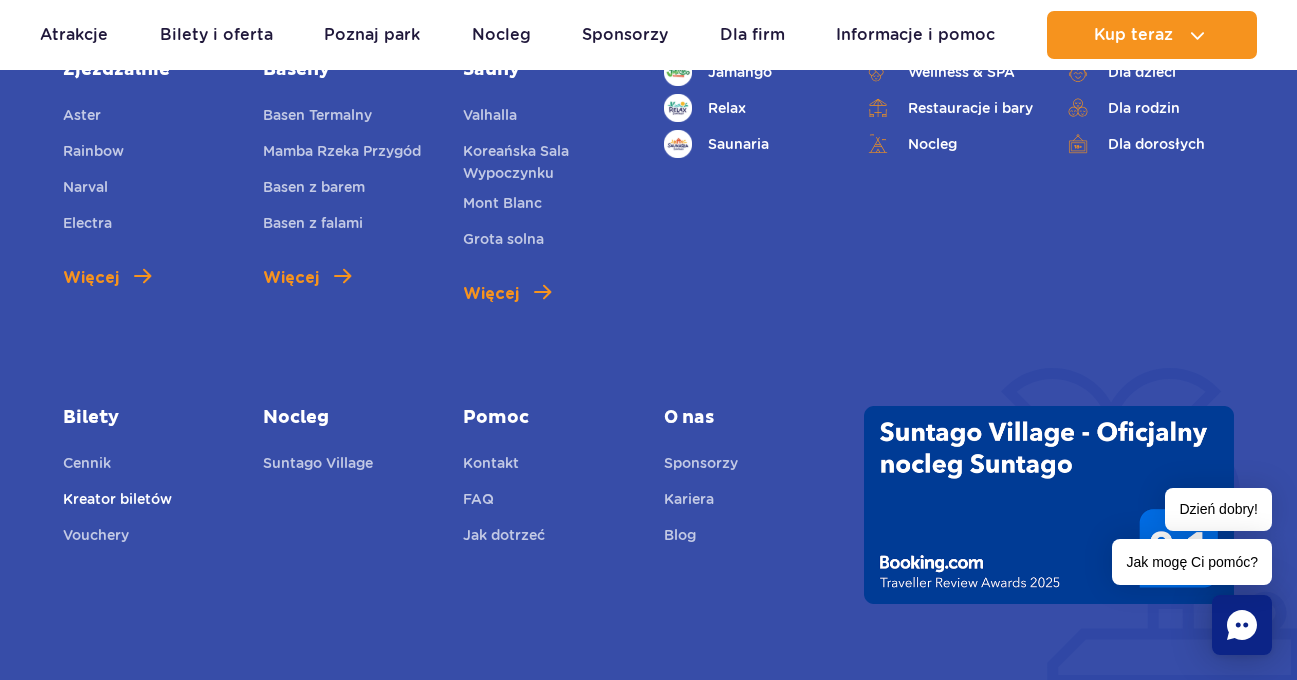 click on "Kreator biletów" at bounding box center (117, 502) 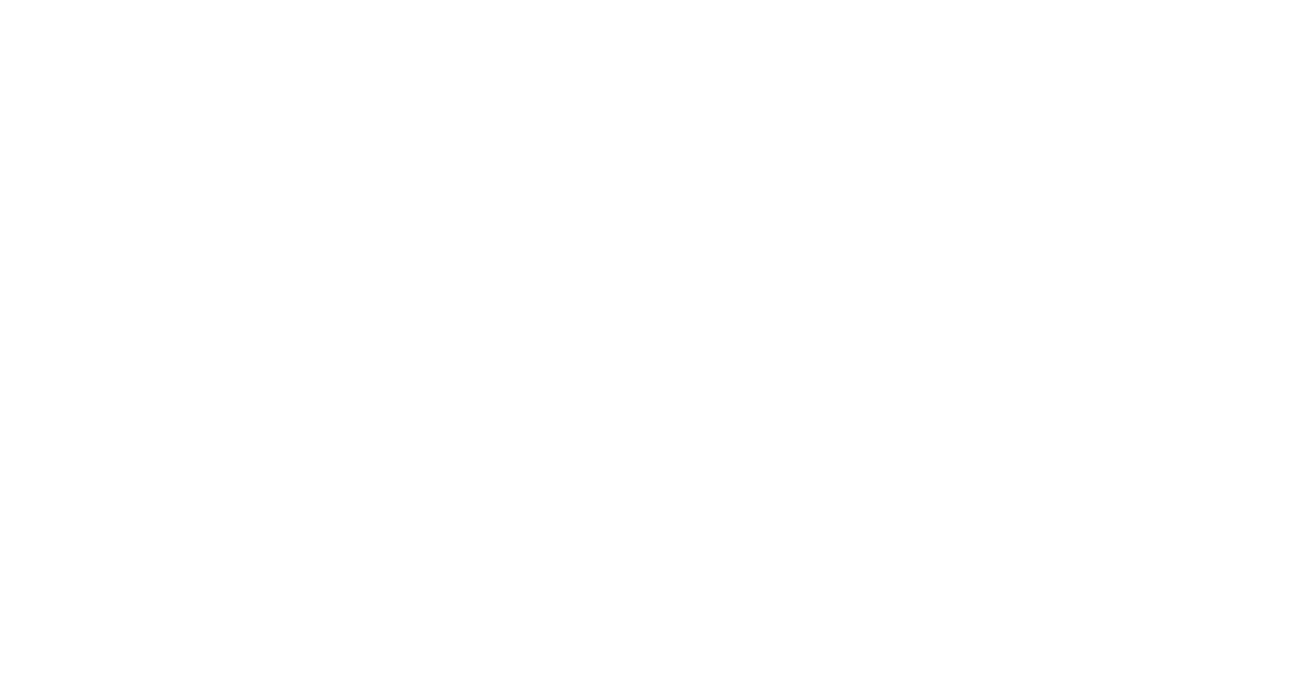 scroll, scrollTop: 0, scrollLeft: 0, axis: both 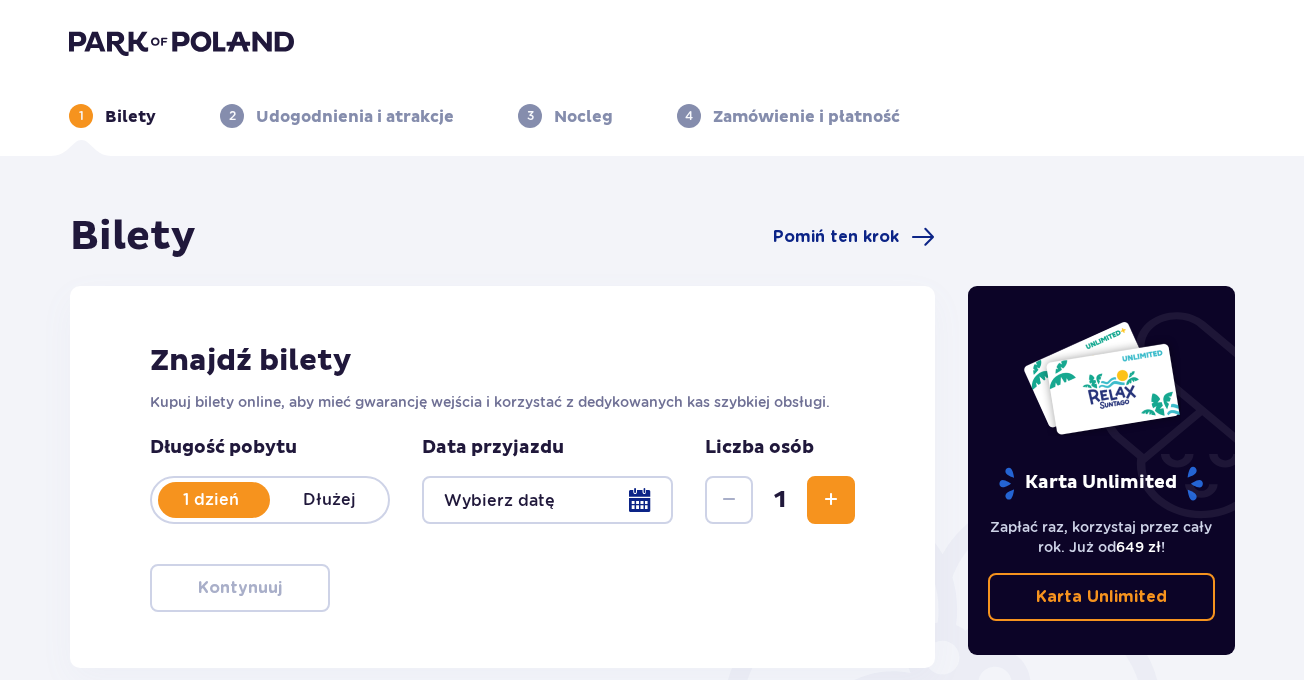 click at bounding box center (547, 500) 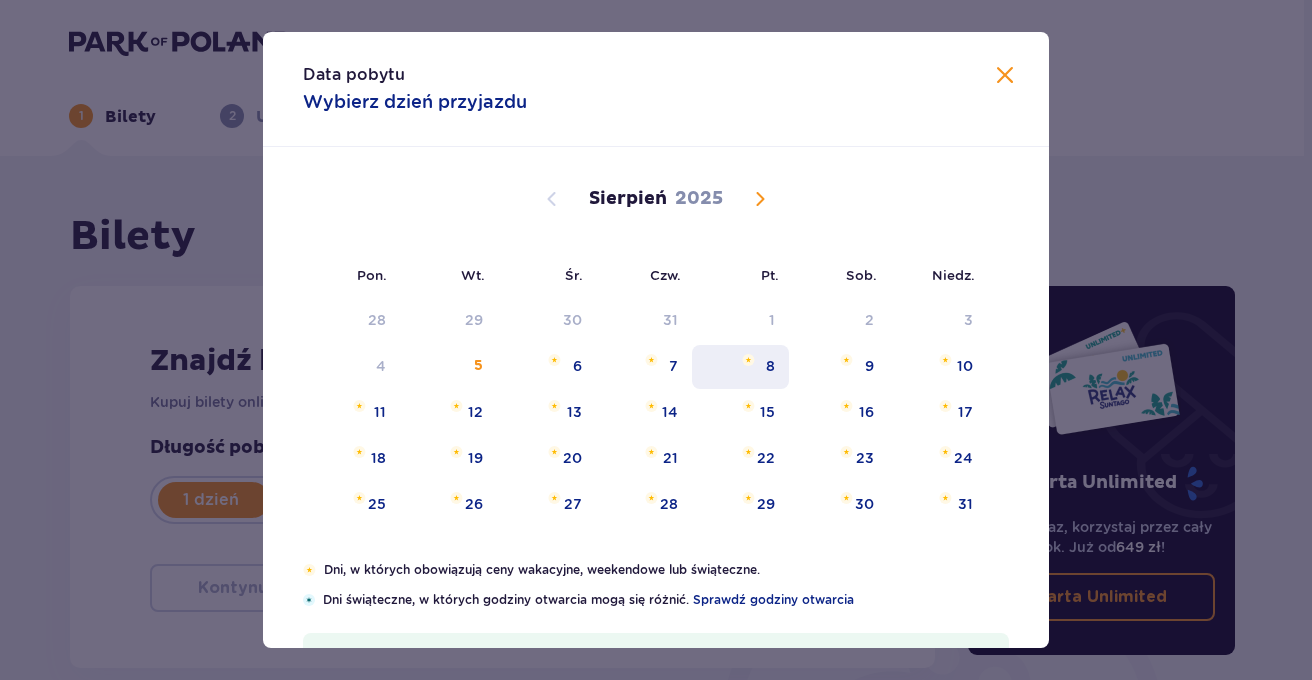 click on "8" at bounding box center (740, 367) 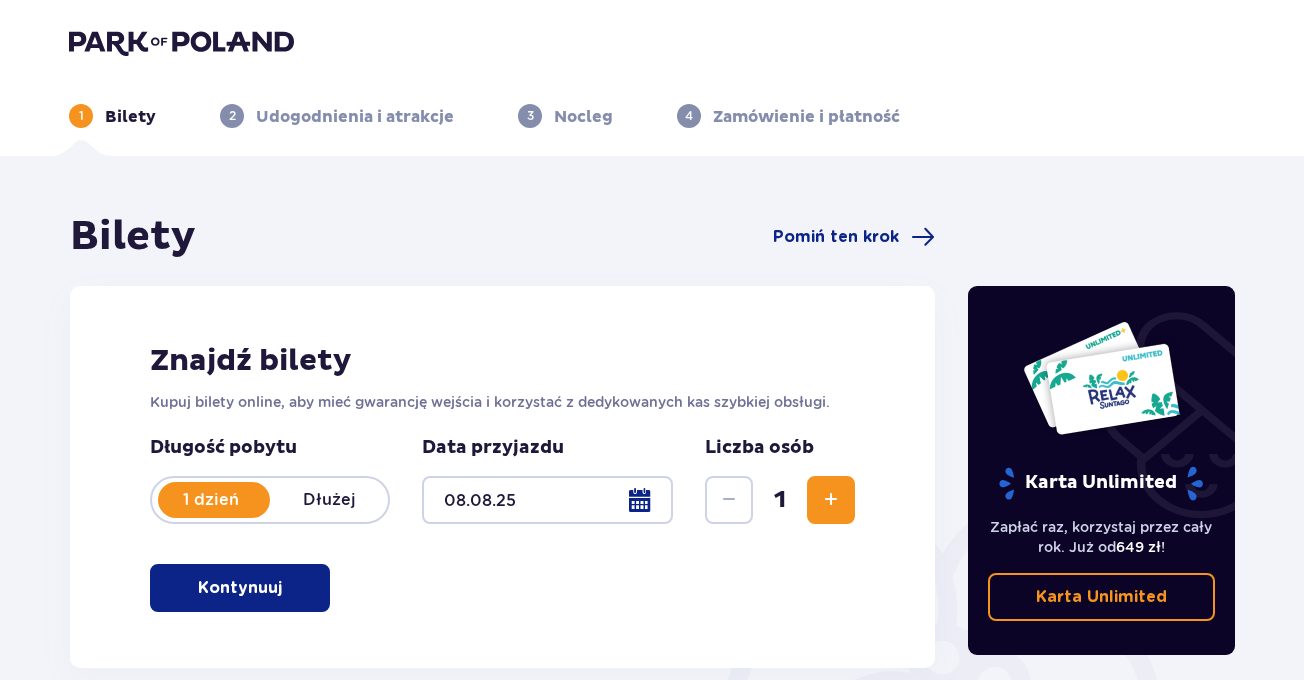 click at bounding box center (831, 500) 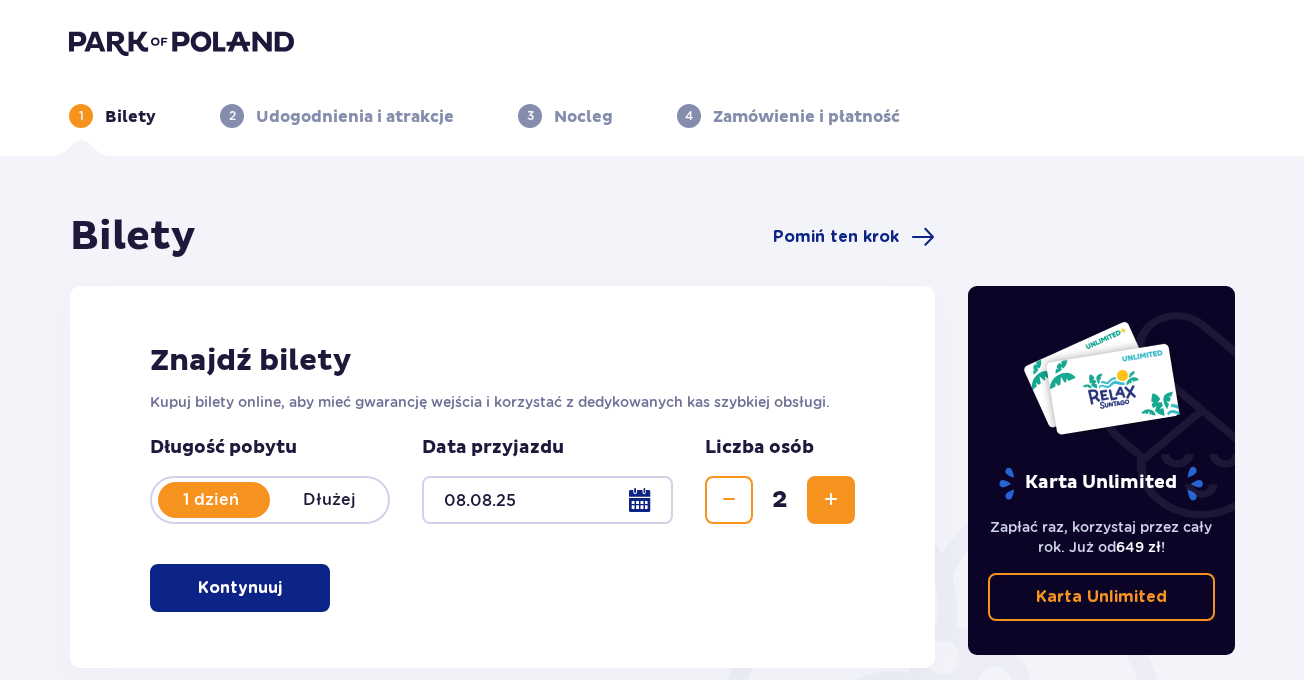 drag, startPoint x: 826, startPoint y: 499, endPoint x: 812, endPoint y: 509, distance: 17.20465 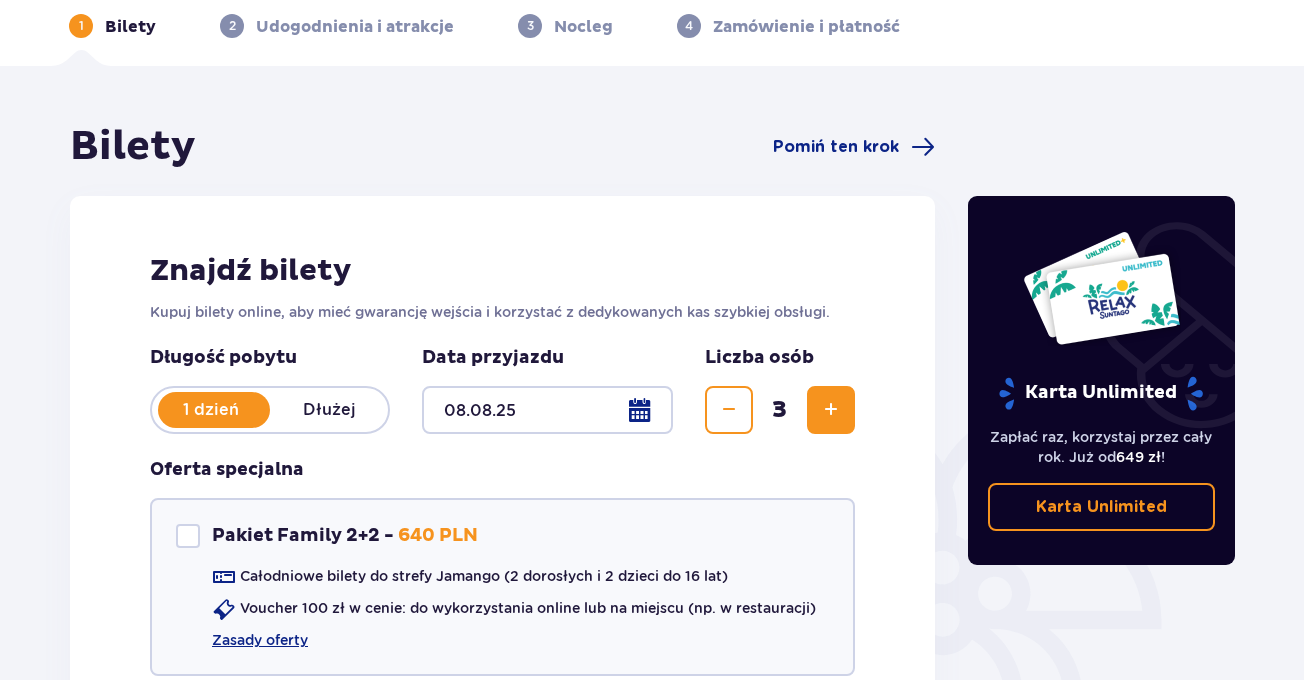 scroll, scrollTop: 300, scrollLeft: 0, axis: vertical 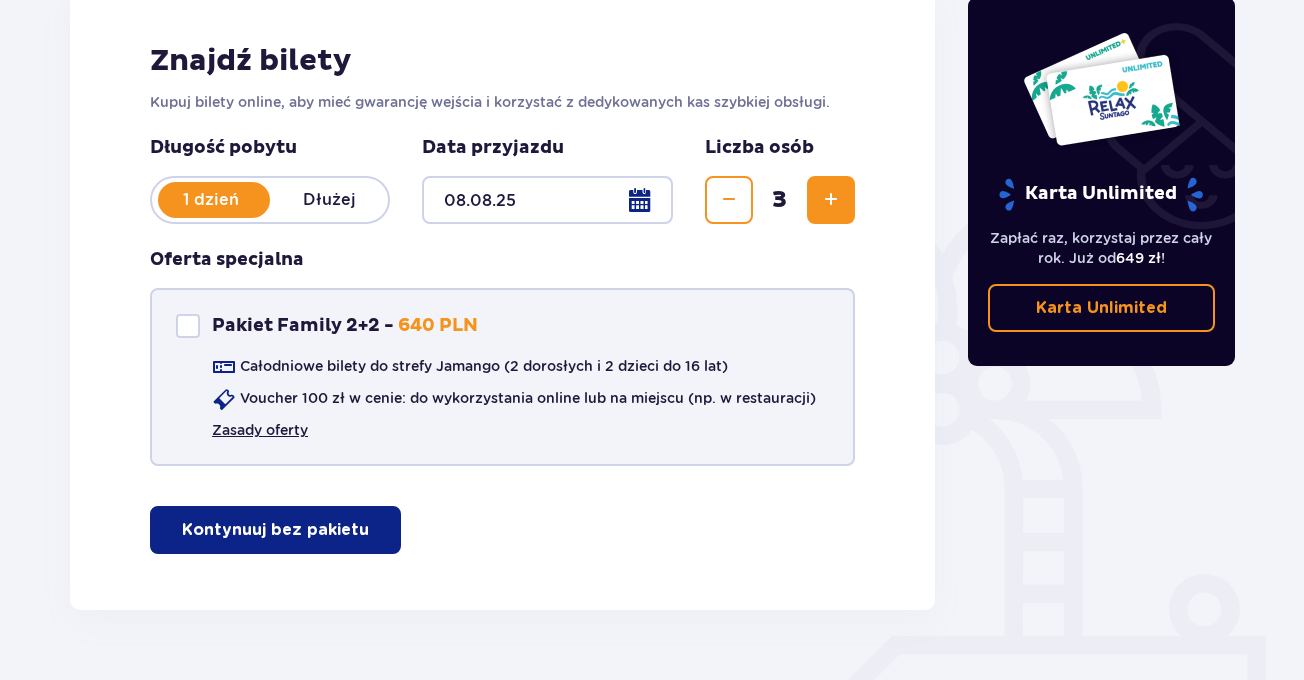 click on "Zasady oferty" at bounding box center (260, 430) 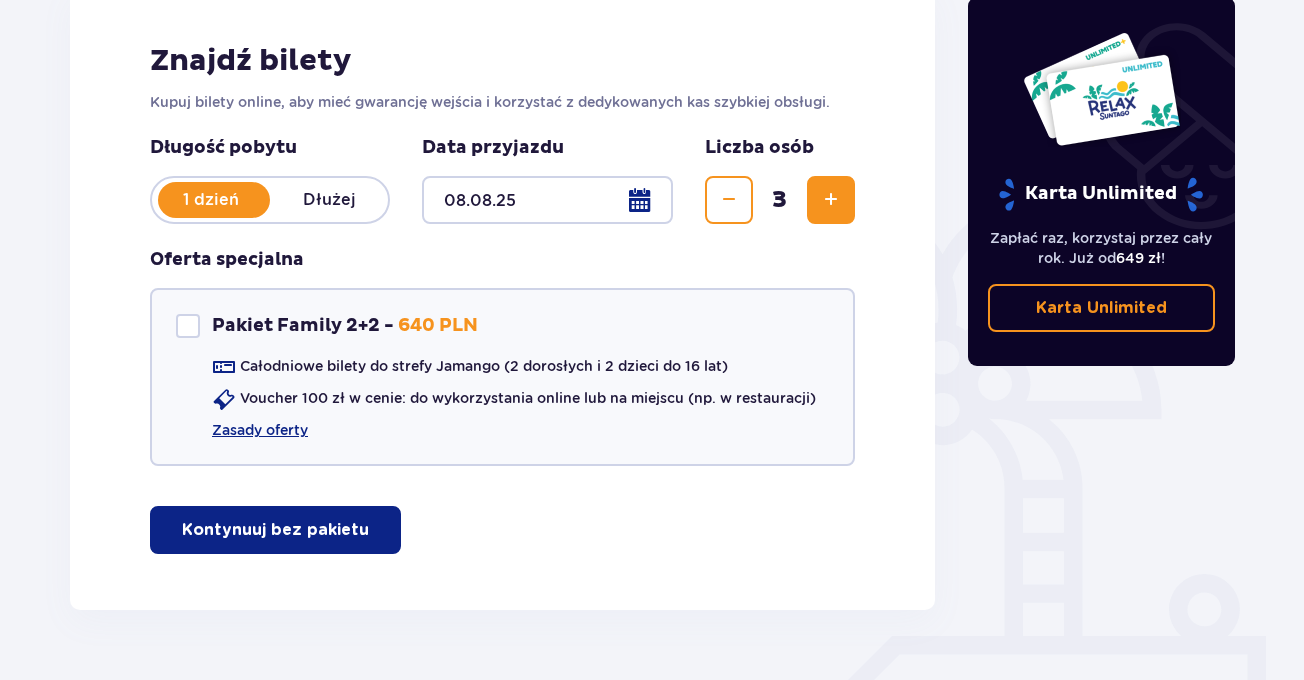 click on "Kontynuuj bez pakietu" at bounding box center [275, 530] 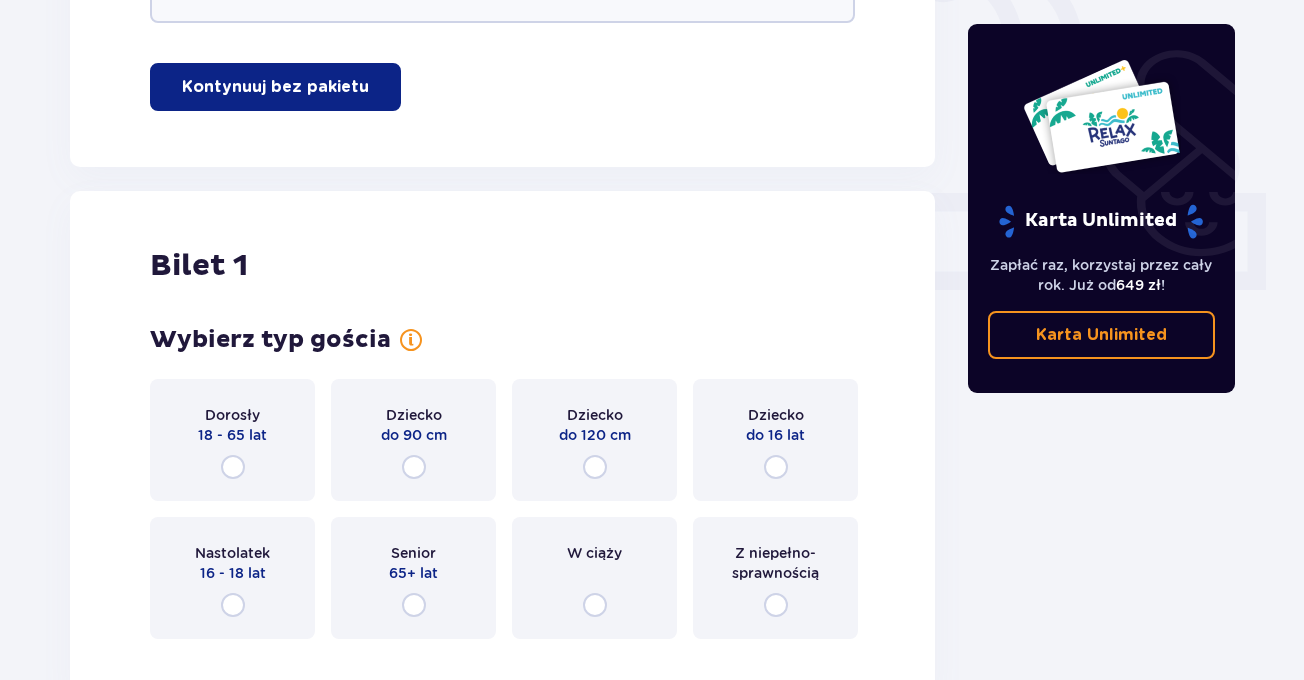 scroll, scrollTop: 710, scrollLeft: 0, axis: vertical 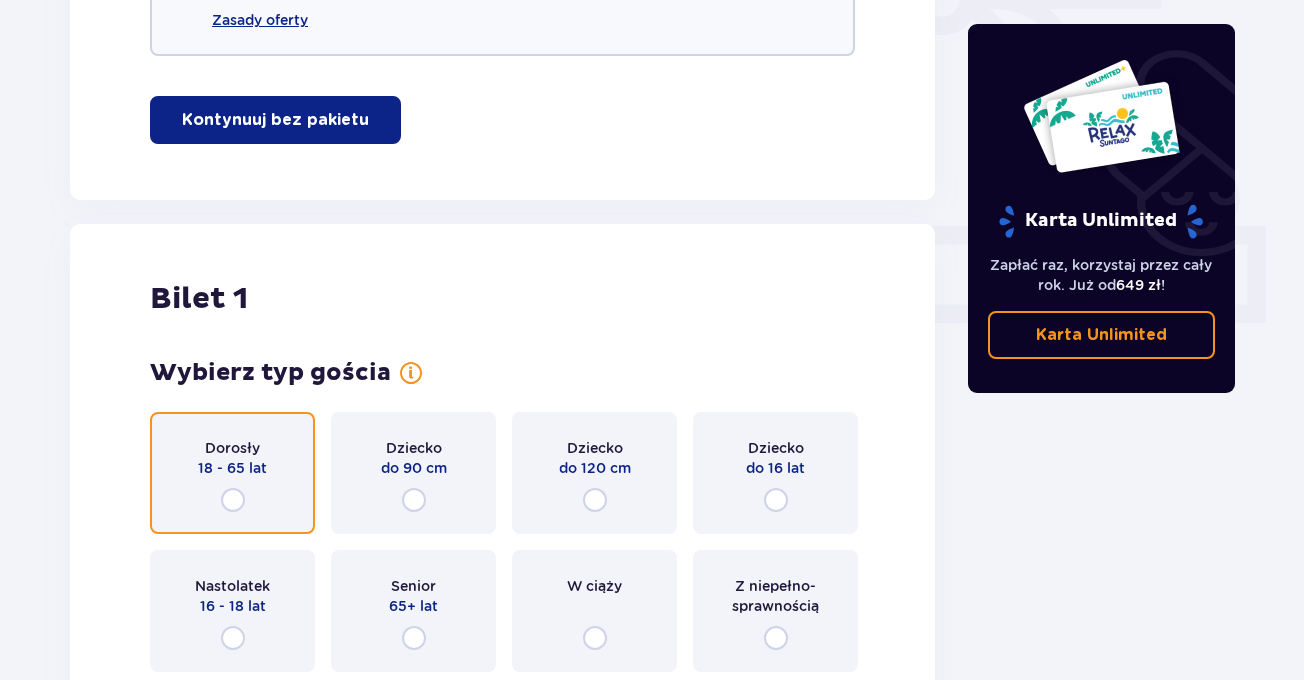click at bounding box center (233, 500) 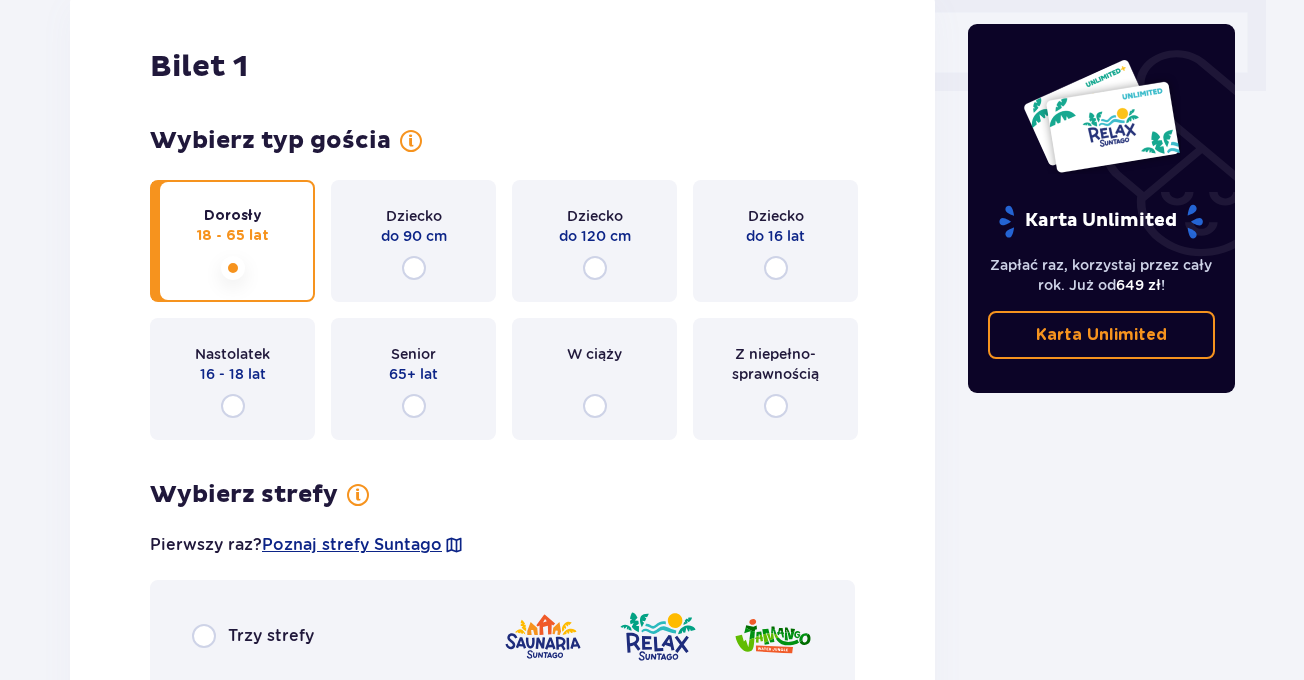 scroll, scrollTop: 907, scrollLeft: 0, axis: vertical 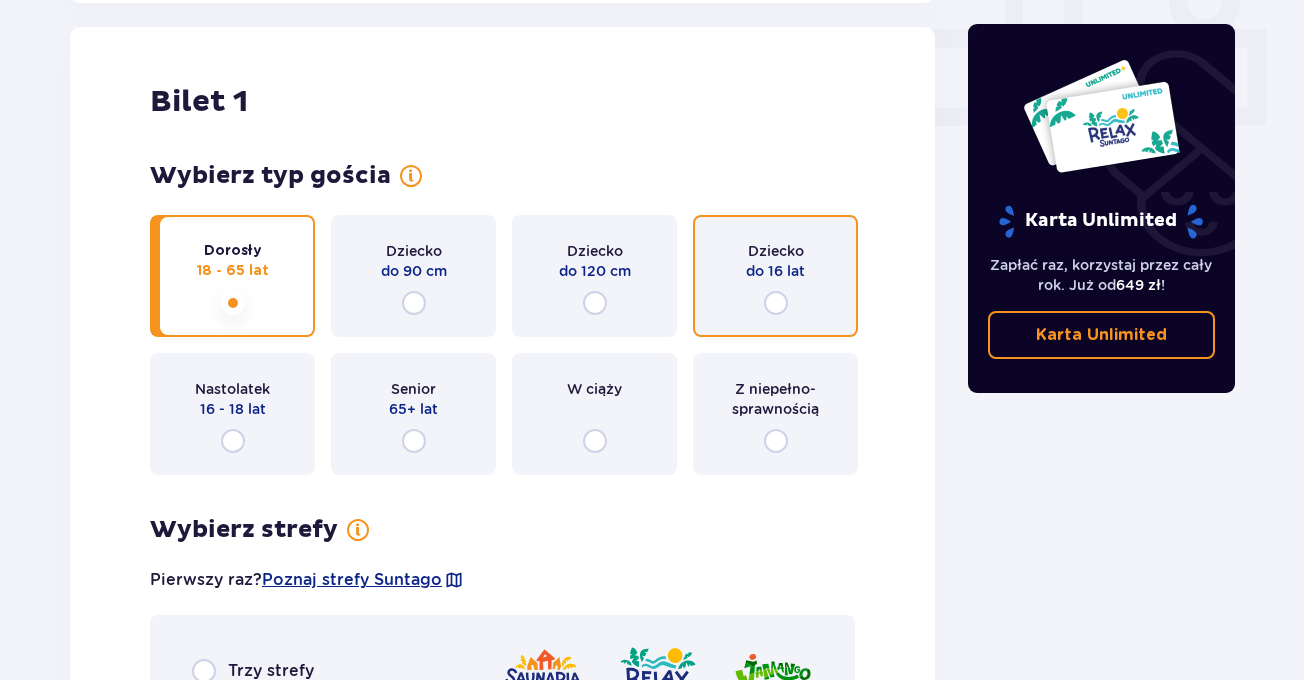 click at bounding box center [776, 303] 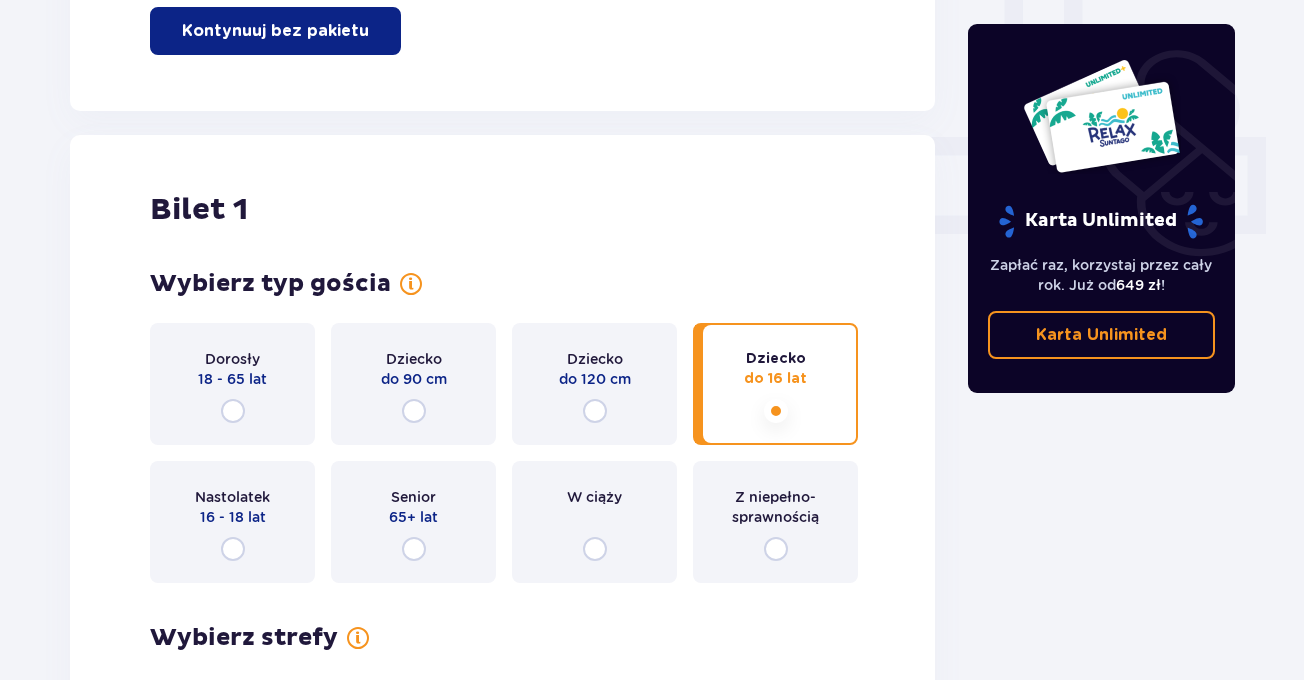 scroll, scrollTop: 798, scrollLeft: 0, axis: vertical 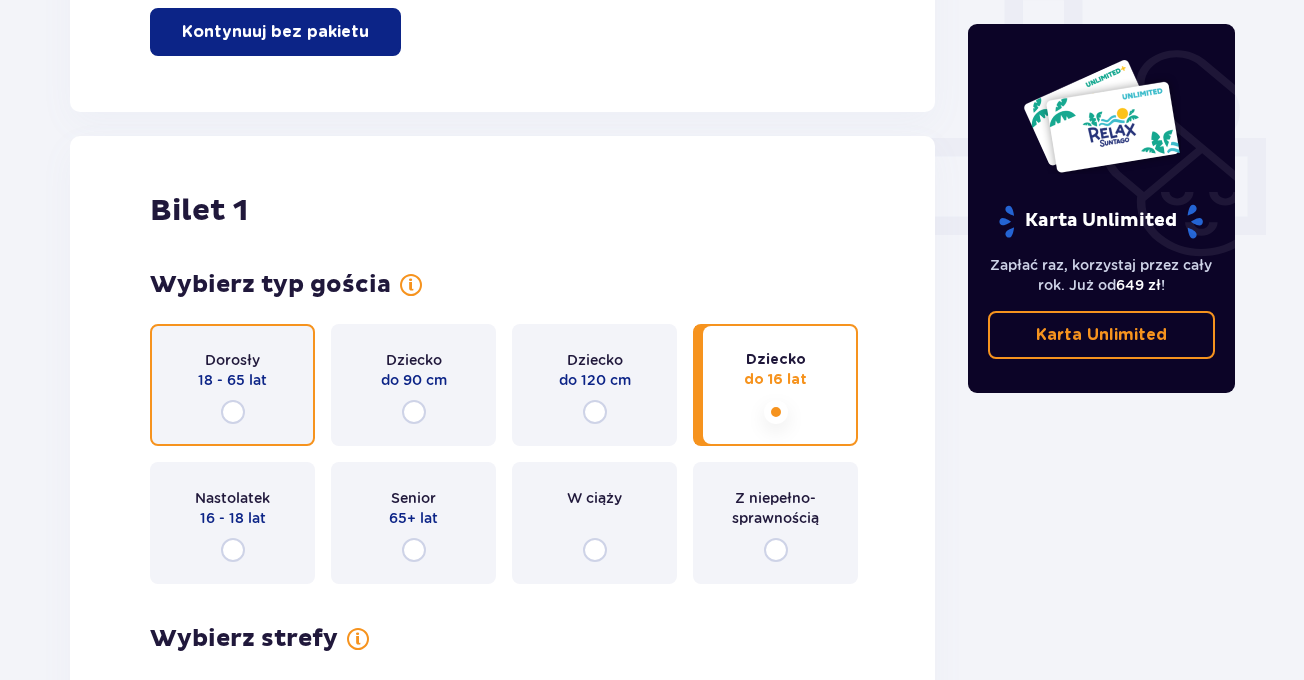 click at bounding box center (233, 412) 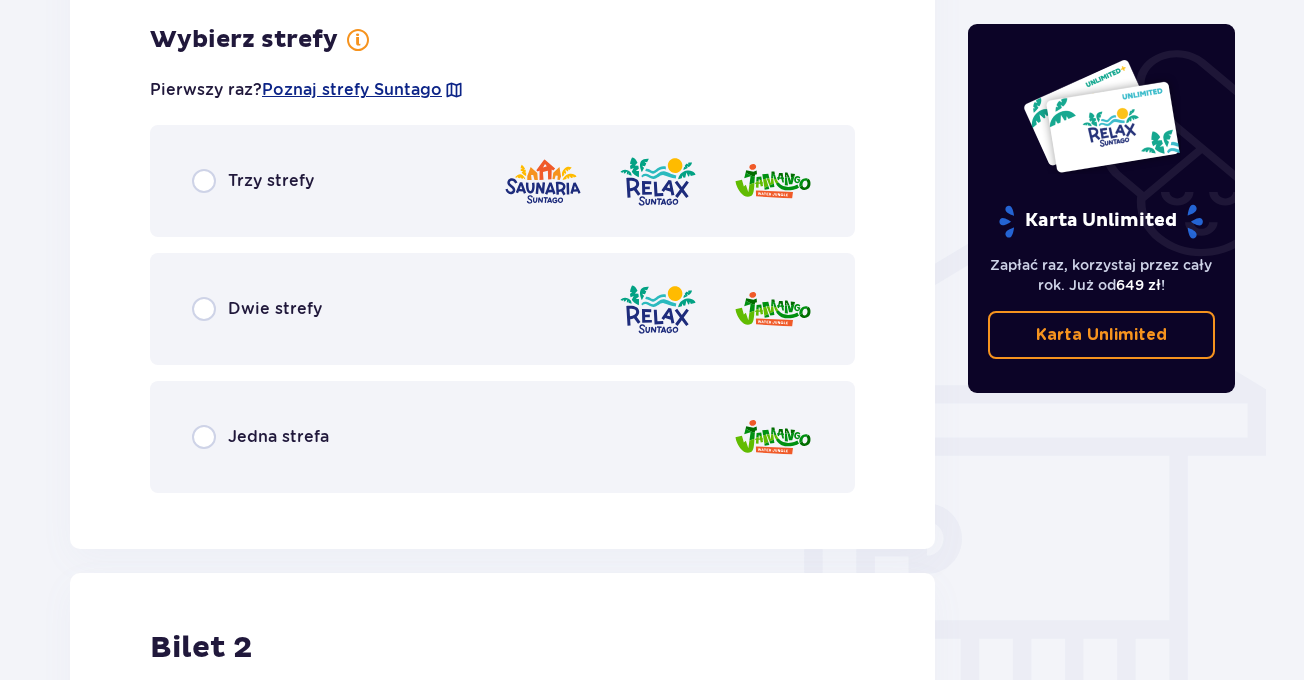 scroll, scrollTop: 1398, scrollLeft: 0, axis: vertical 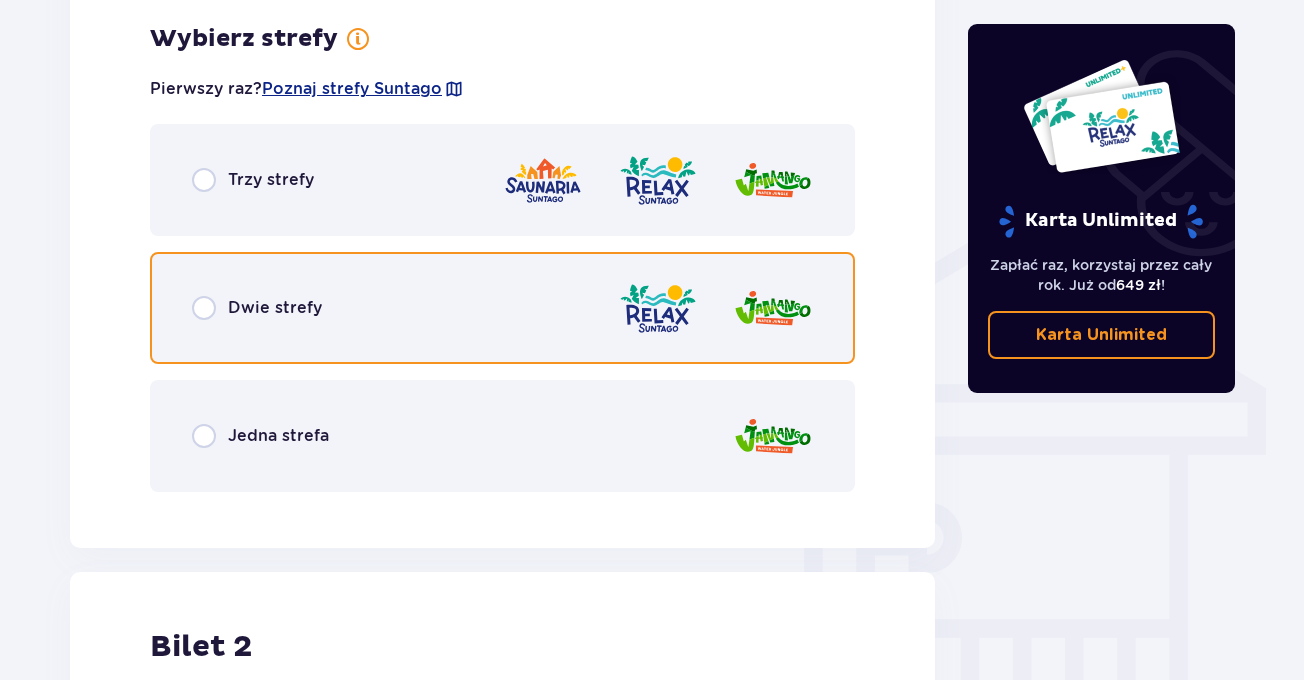 click at bounding box center [204, 308] 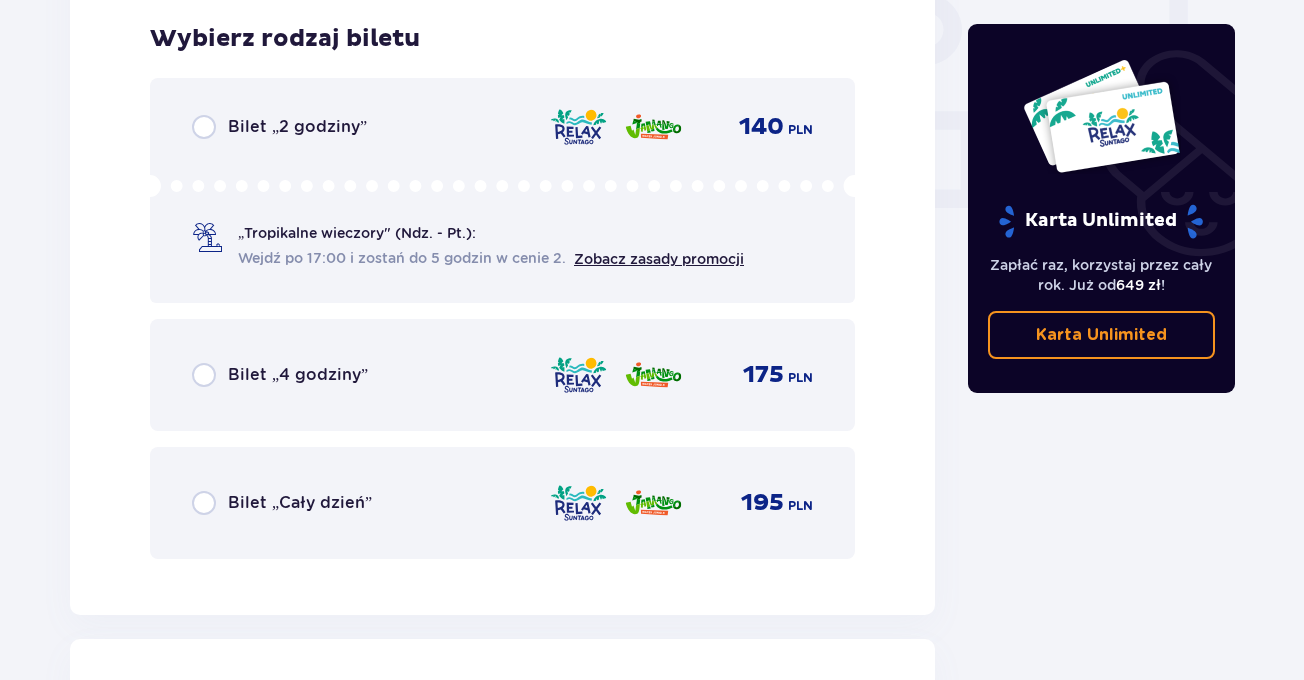 scroll, scrollTop: 1907, scrollLeft: 0, axis: vertical 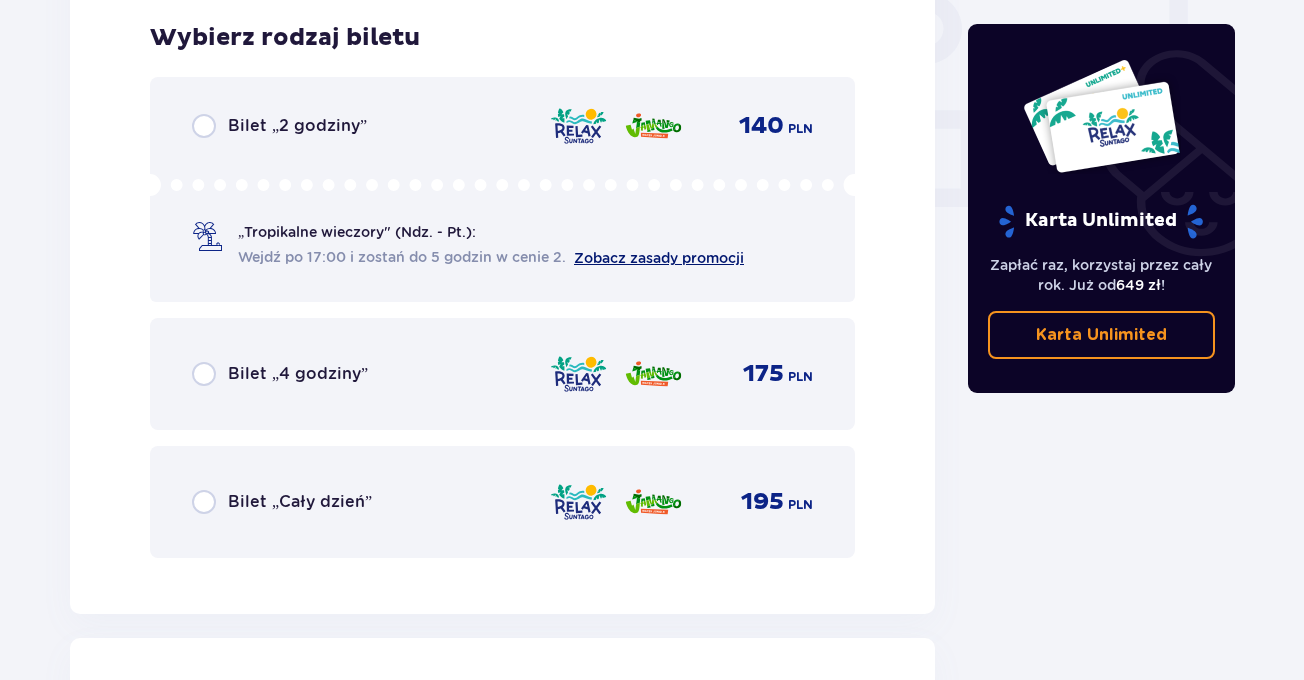 click on "Zobacz zasady promocji" at bounding box center (659, 258) 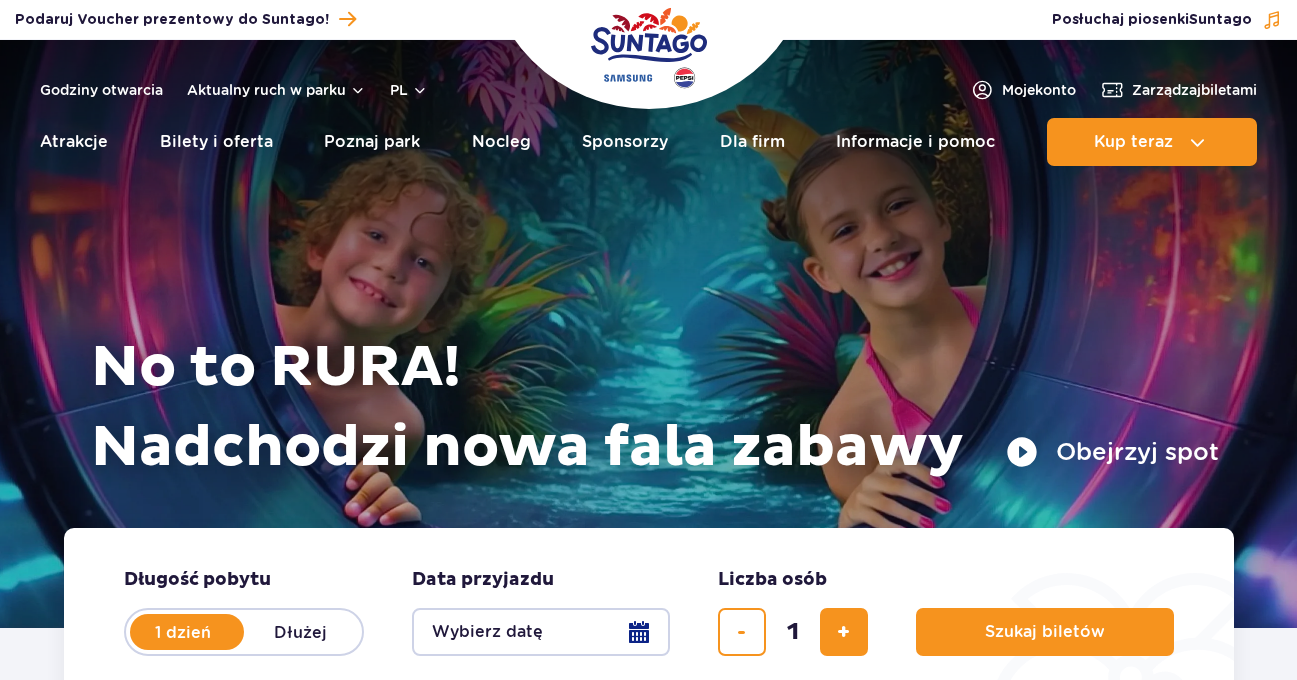 scroll, scrollTop: 0, scrollLeft: 0, axis: both 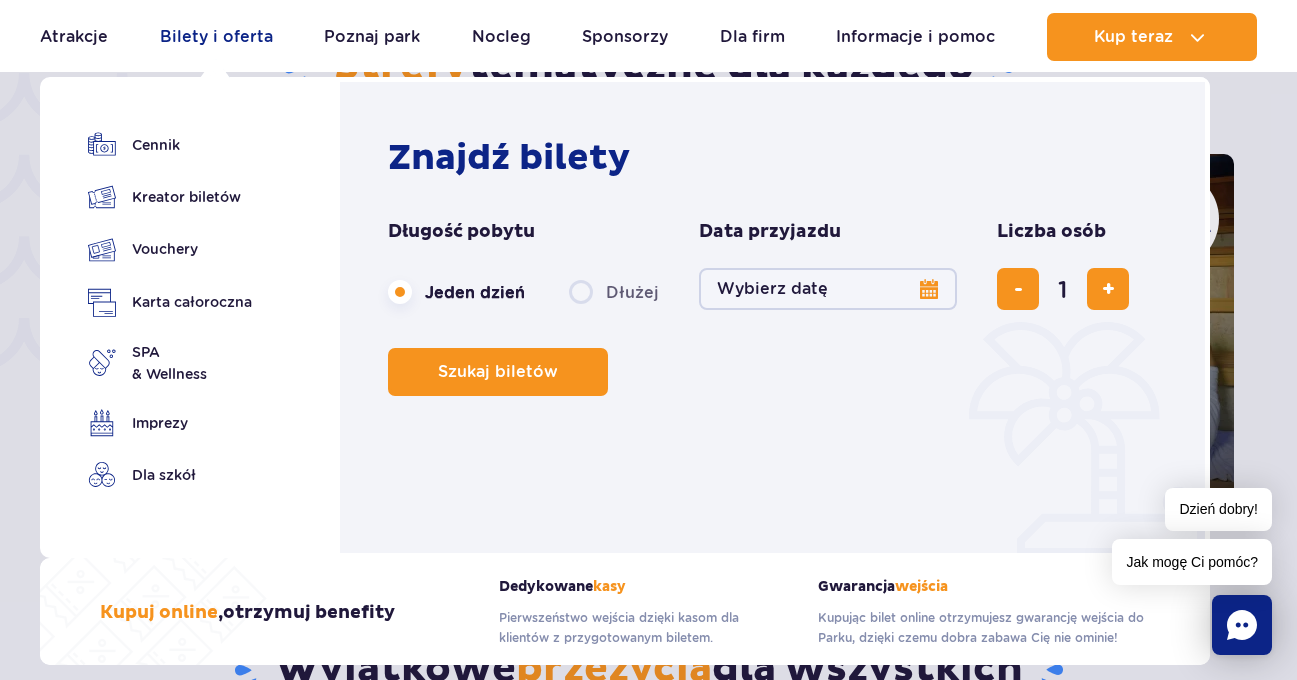 click on "Bilety i oferta" at bounding box center (216, 37) 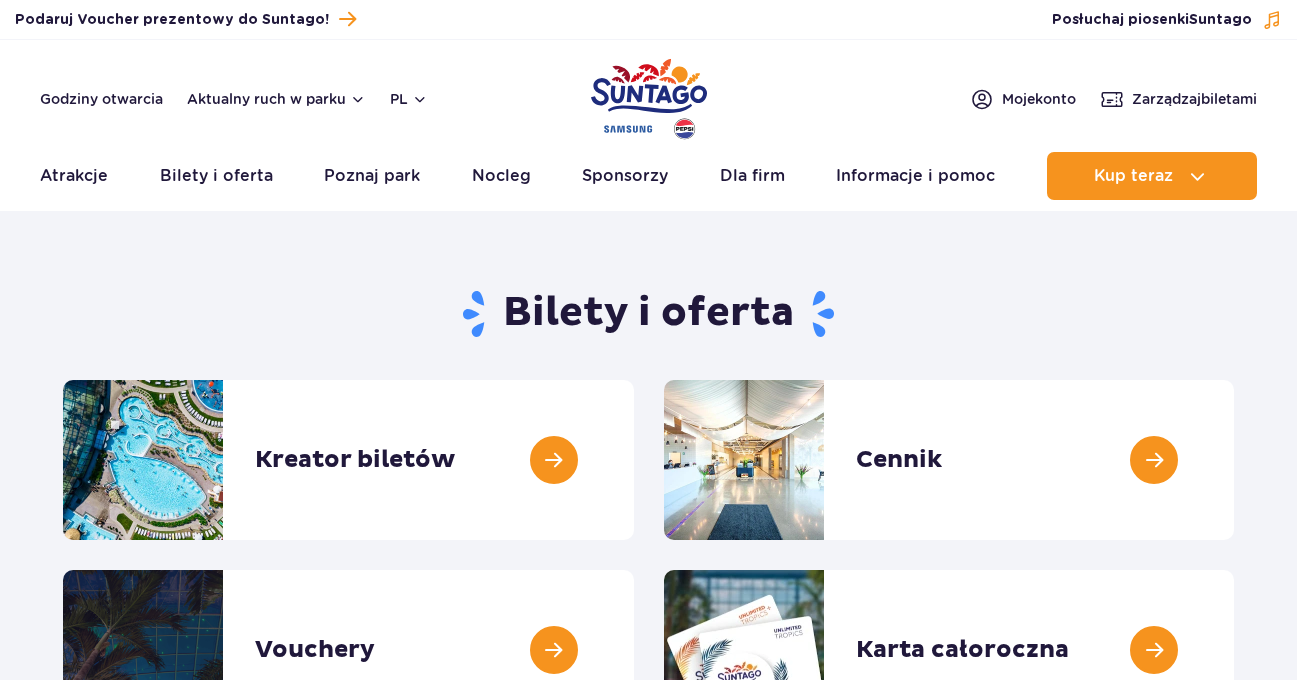 scroll, scrollTop: 0, scrollLeft: 0, axis: both 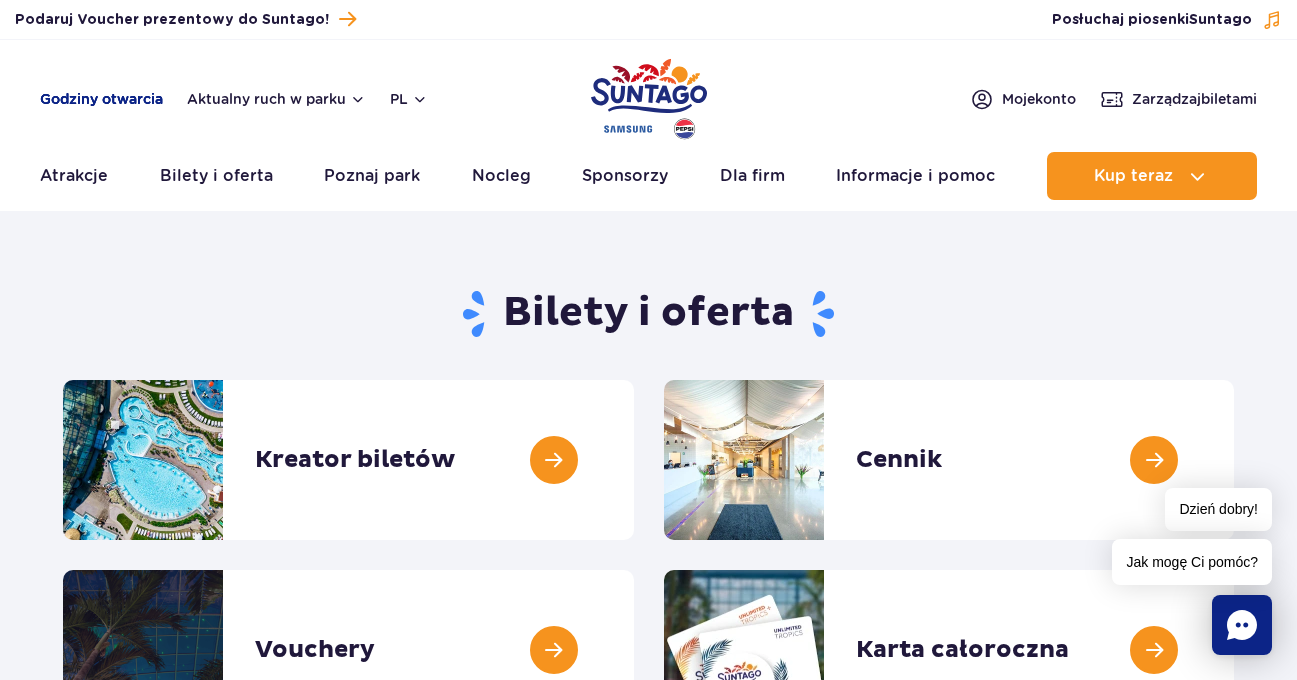 click on "Godziny otwarcia" at bounding box center (101, 99) 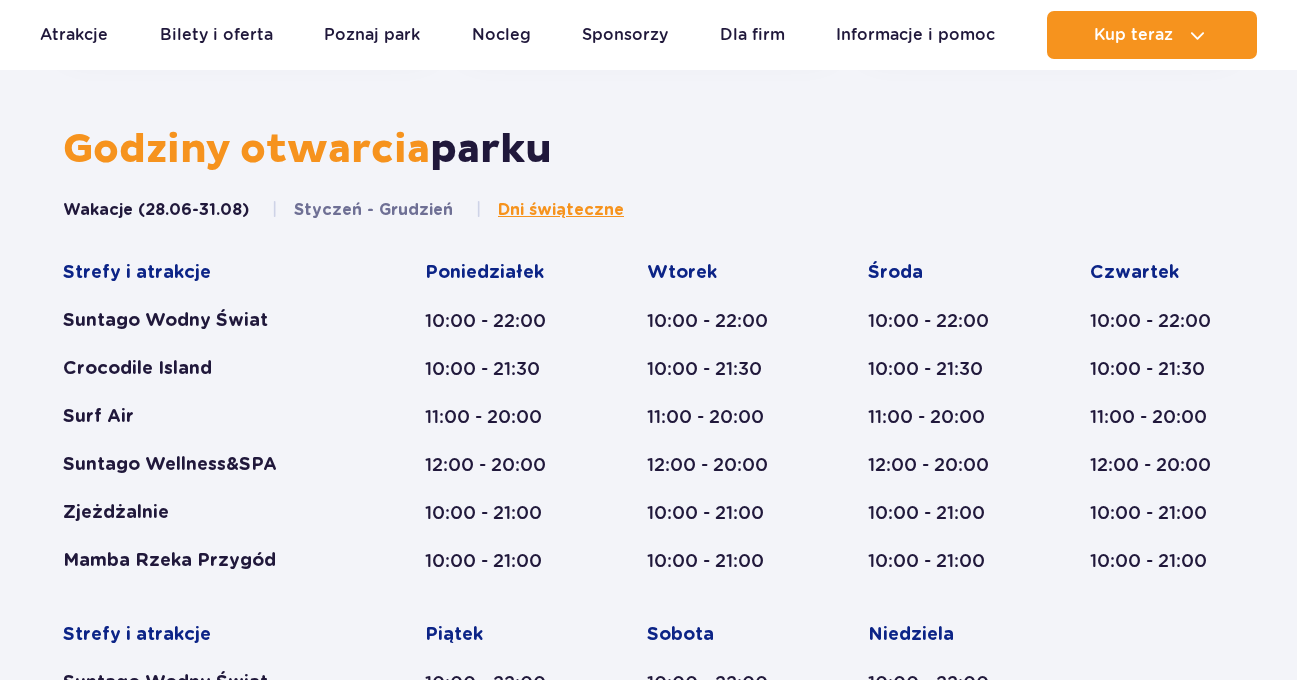 scroll, scrollTop: 827, scrollLeft: 0, axis: vertical 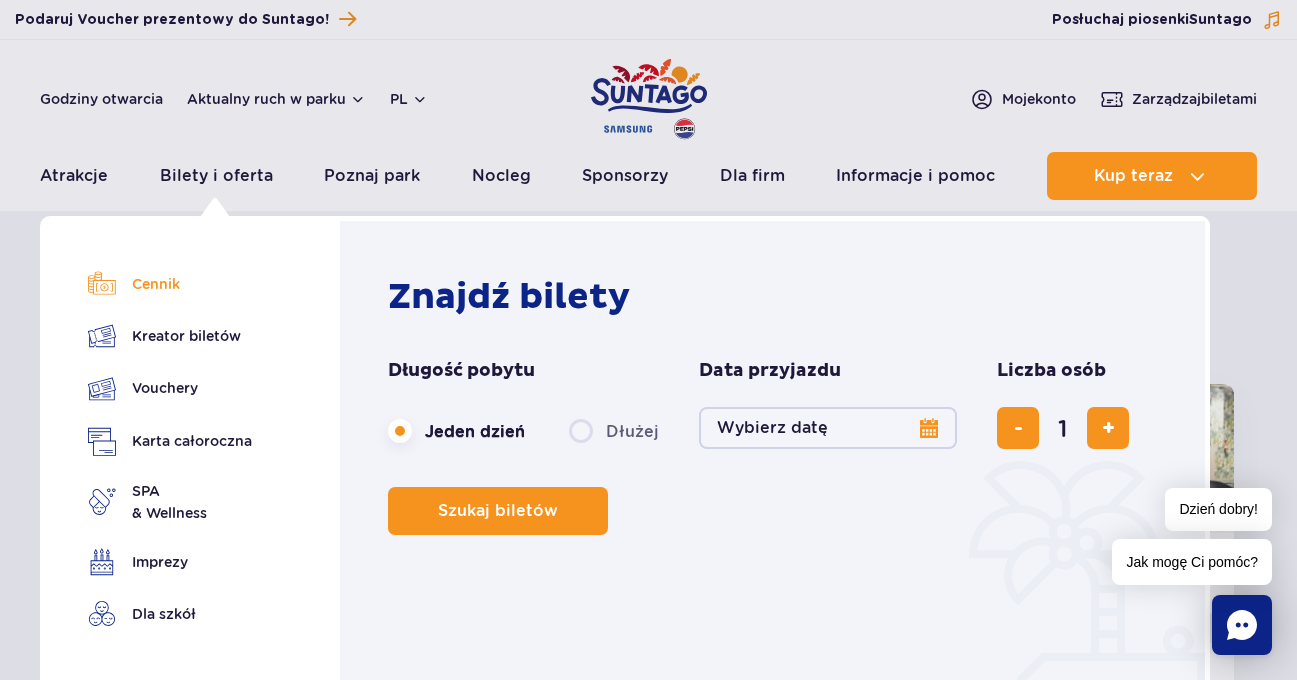 click on "Cennik" at bounding box center [170, 284] 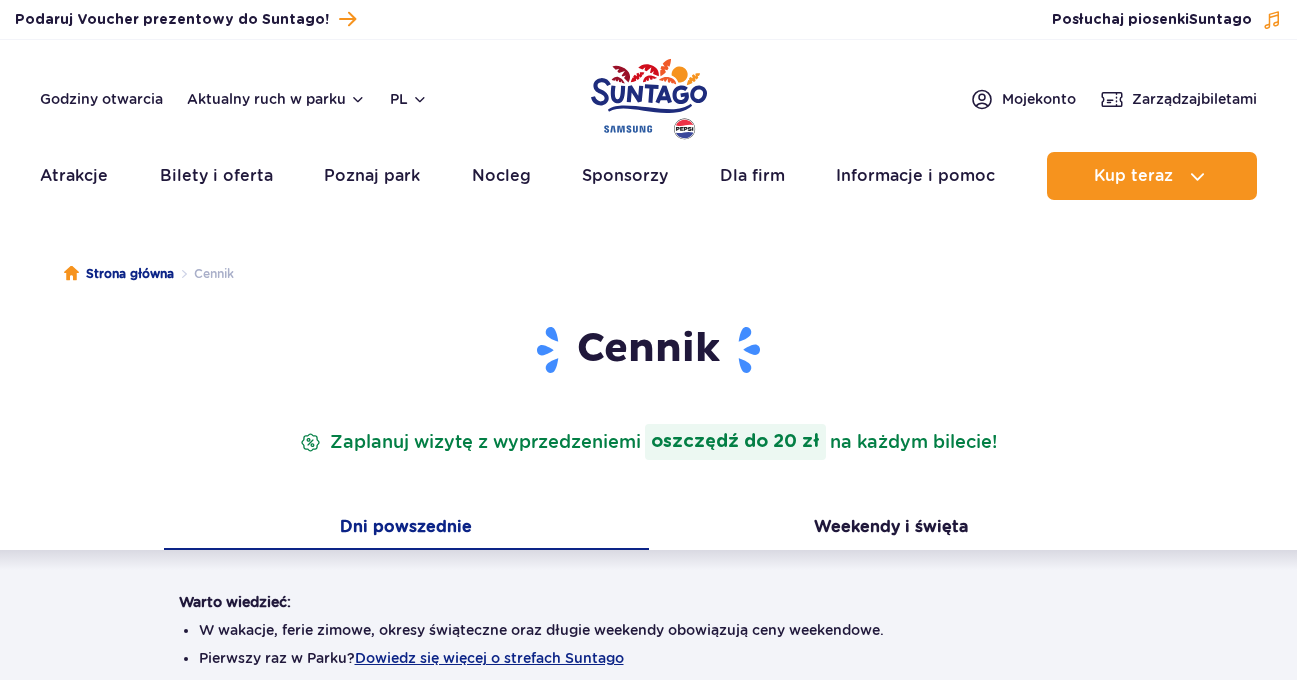 scroll, scrollTop: 0, scrollLeft: 0, axis: both 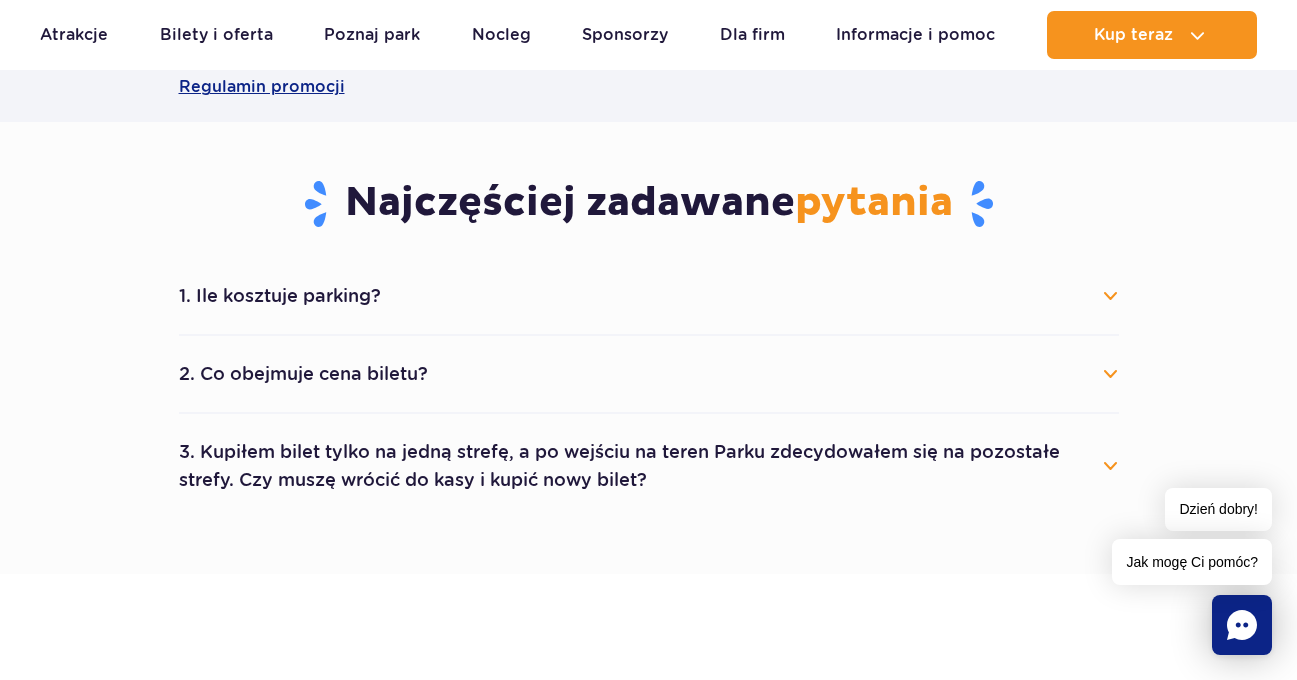 click on "2. Co obejmuje cena biletu?" at bounding box center [649, 374] 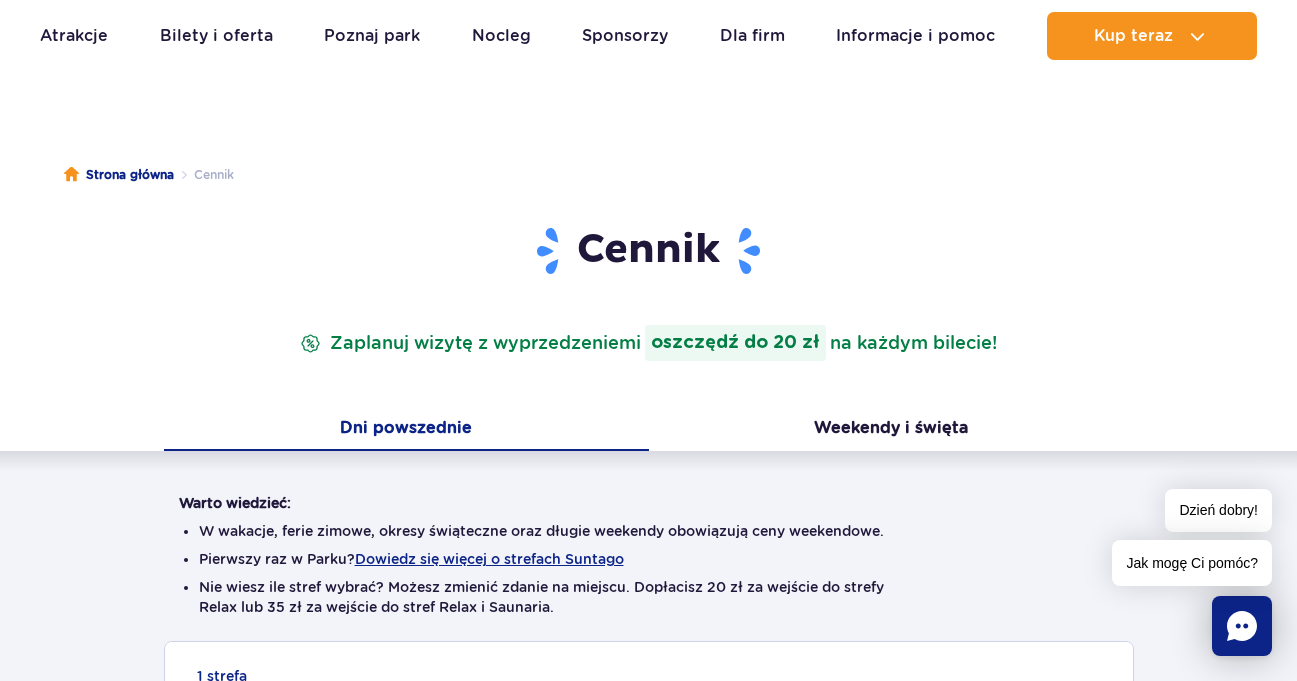 scroll, scrollTop: 0, scrollLeft: 0, axis: both 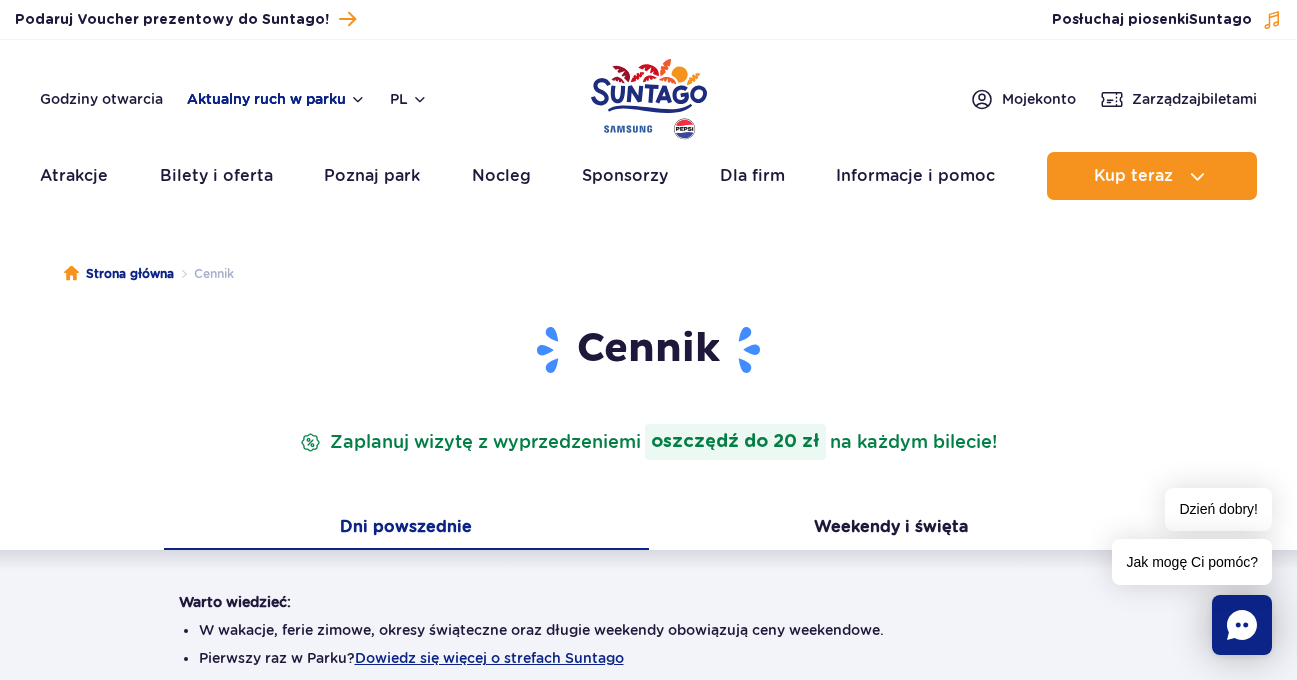 click on "Aktualny ruch w parku" at bounding box center [276, 99] 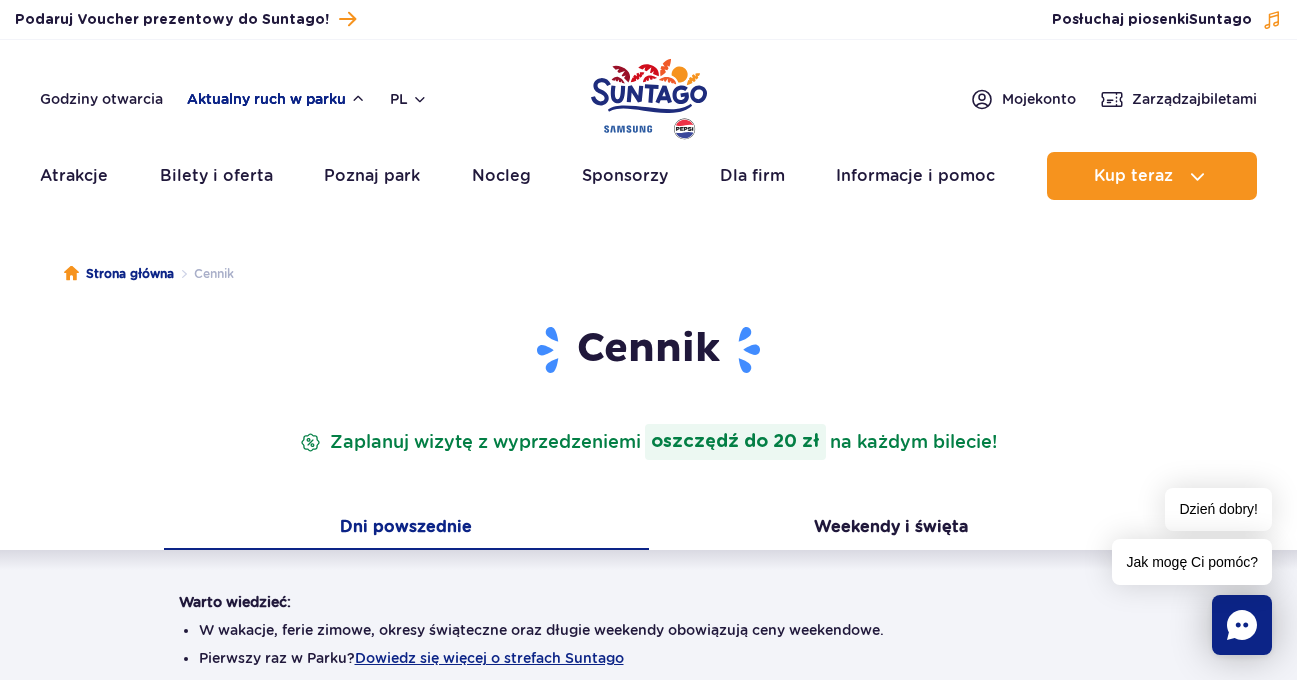 click on "Aktualny ruch w parku" at bounding box center (276, 99) 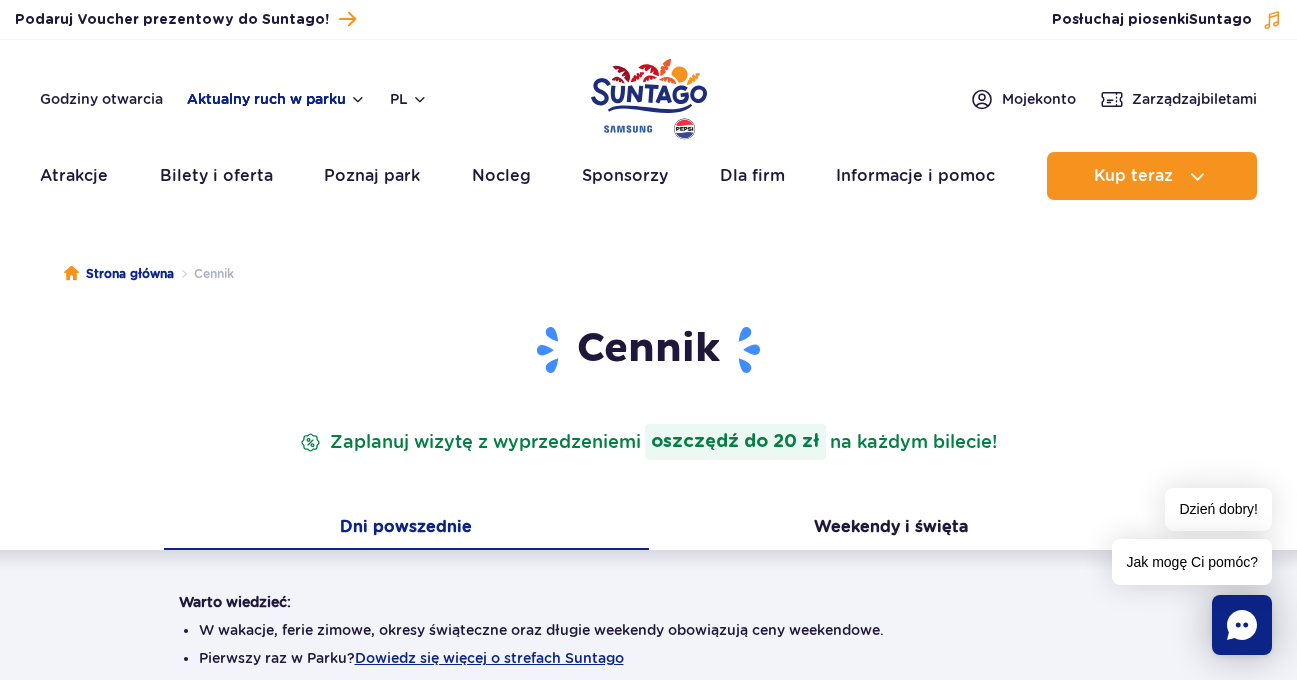 click on "Aktualny ruch w parku" at bounding box center [276, 99] 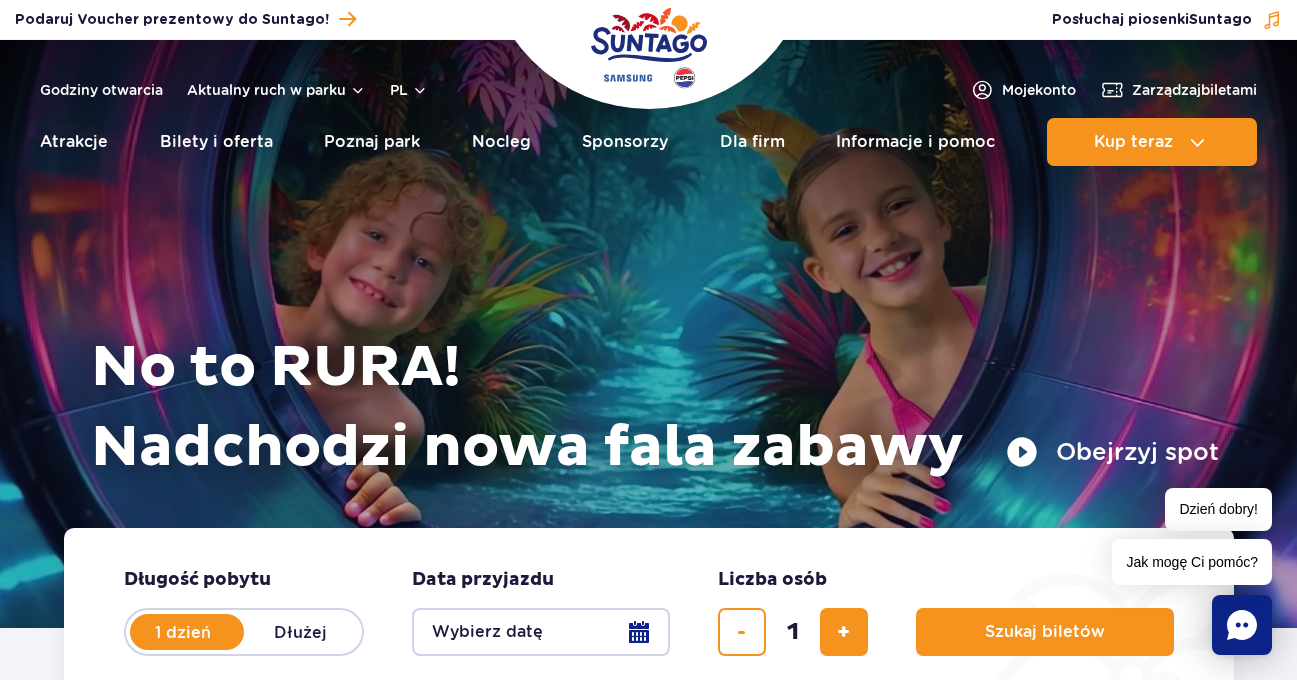scroll, scrollTop: 0, scrollLeft: 0, axis: both 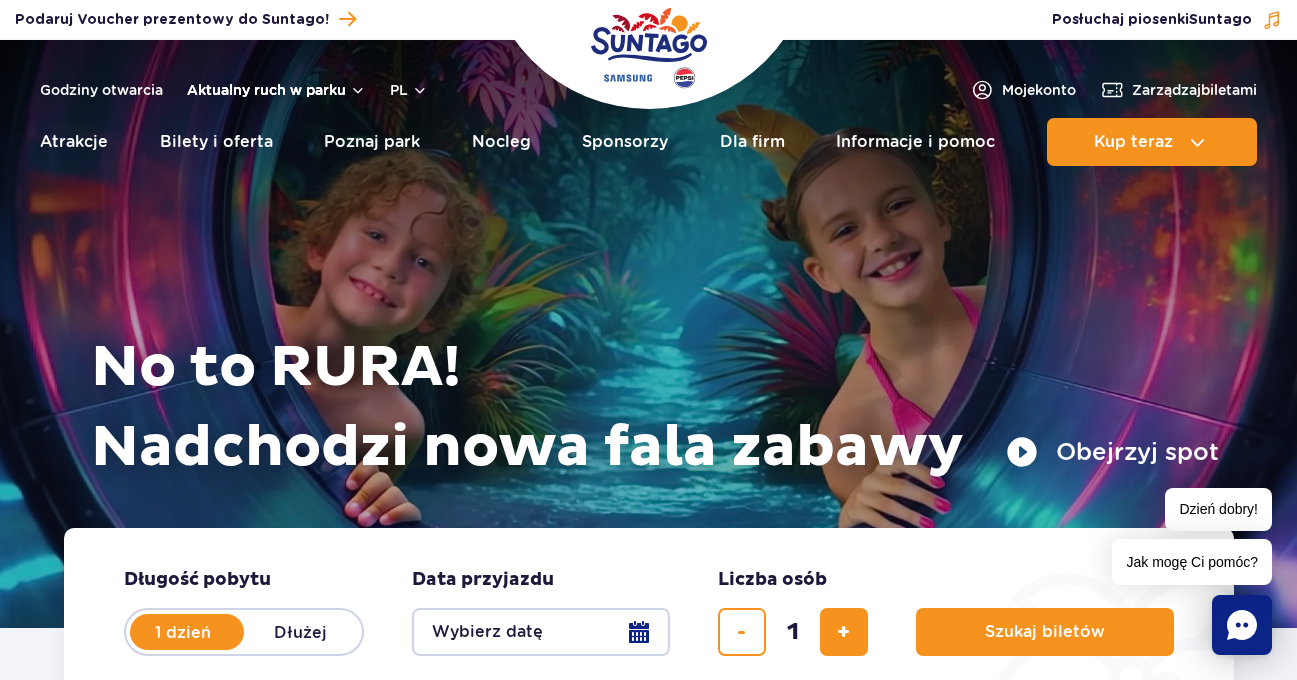 click on "Aktualny ruch w parku" at bounding box center (276, 90) 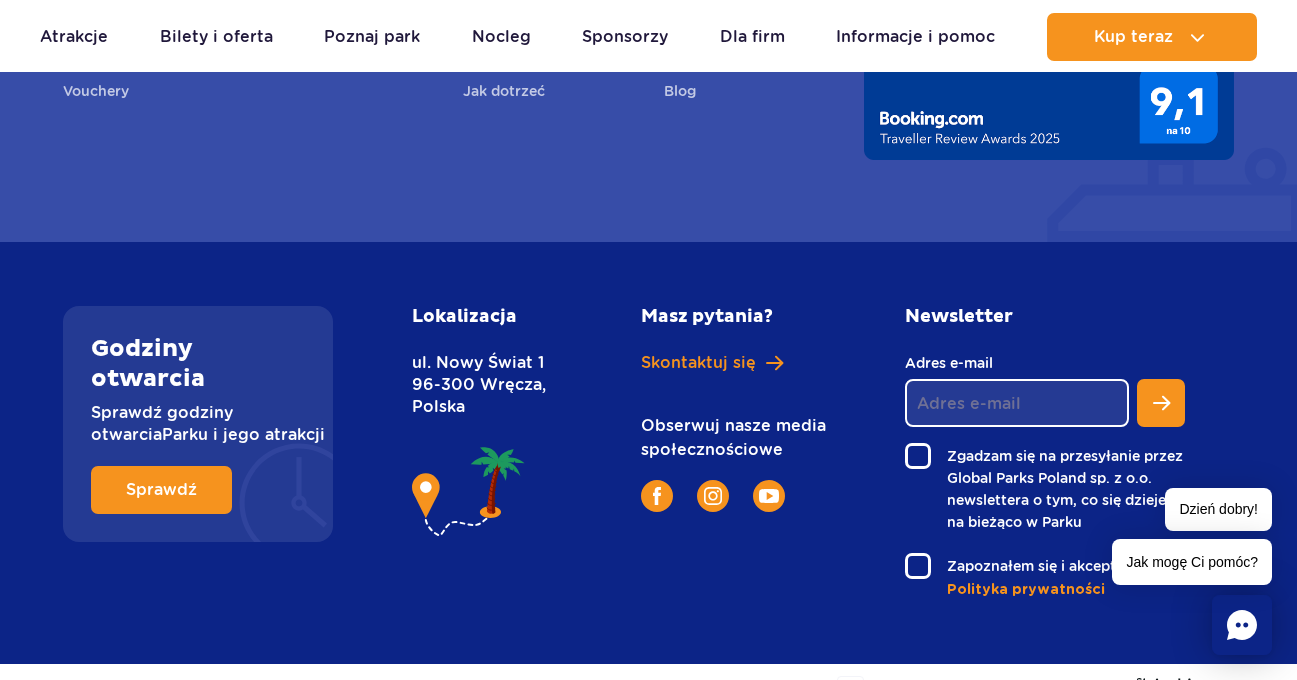 scroll, scrollTop: 7557, scrollLeft: 0, axis: vertical 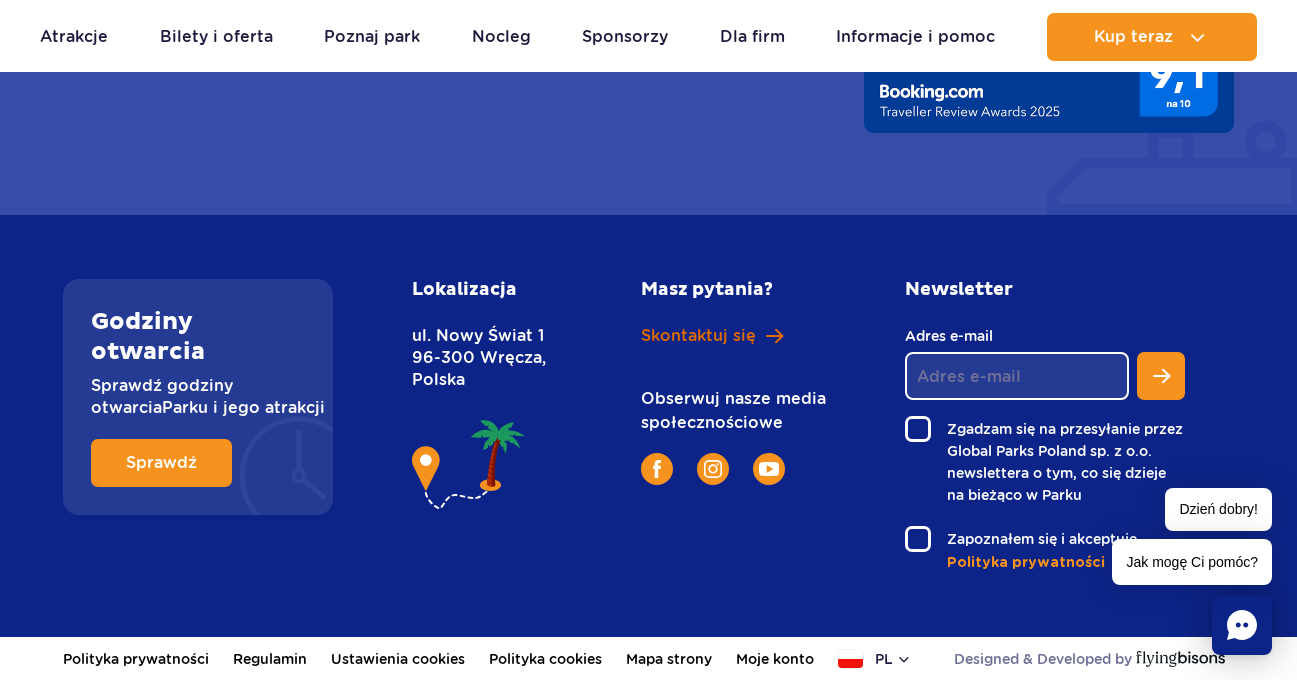 click on "Skontaktuj się" at bounding box center (698, 336) 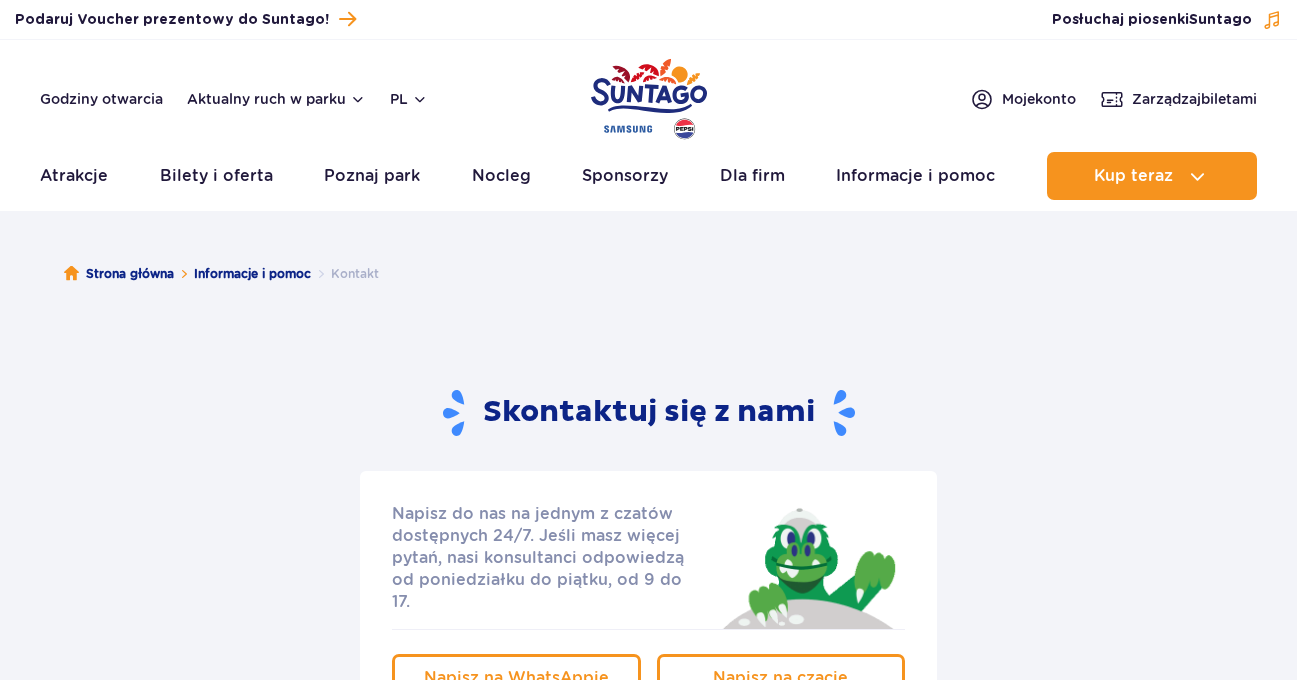 scroll, scrollTop: 0, scrollLeft: 0, axis: both 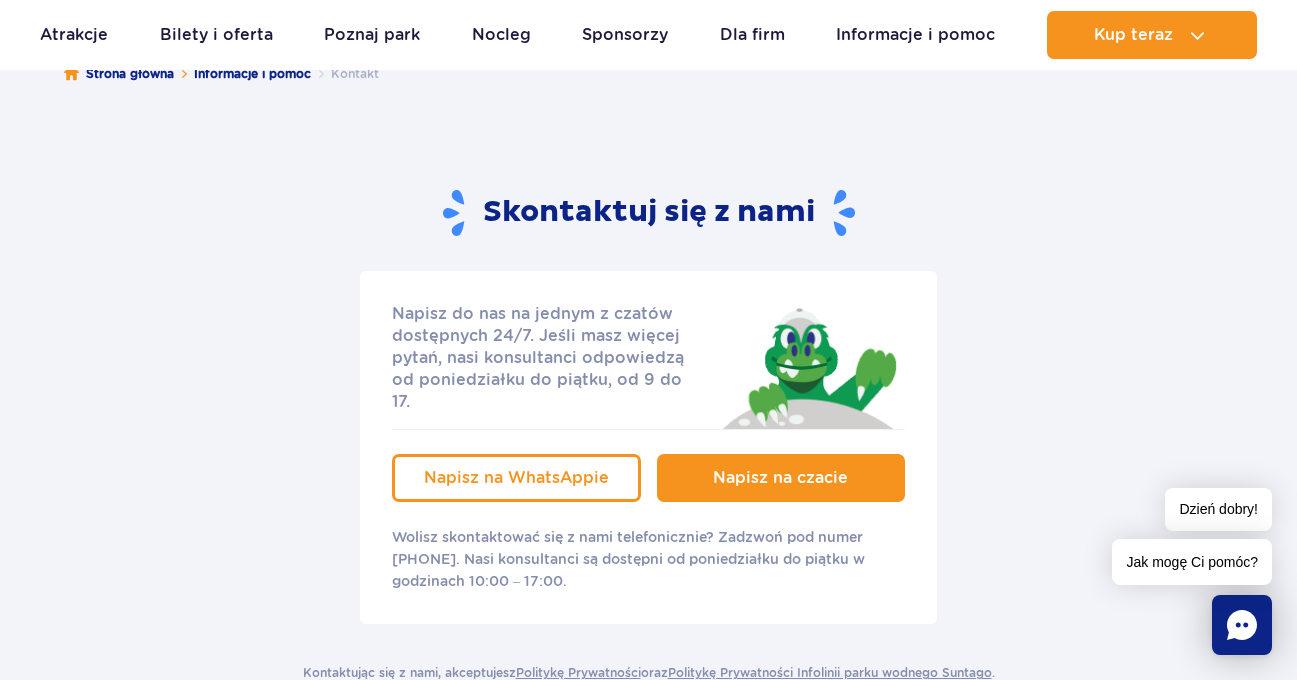 click on "Napisz na czacie" at bounding box center (780, 477) 